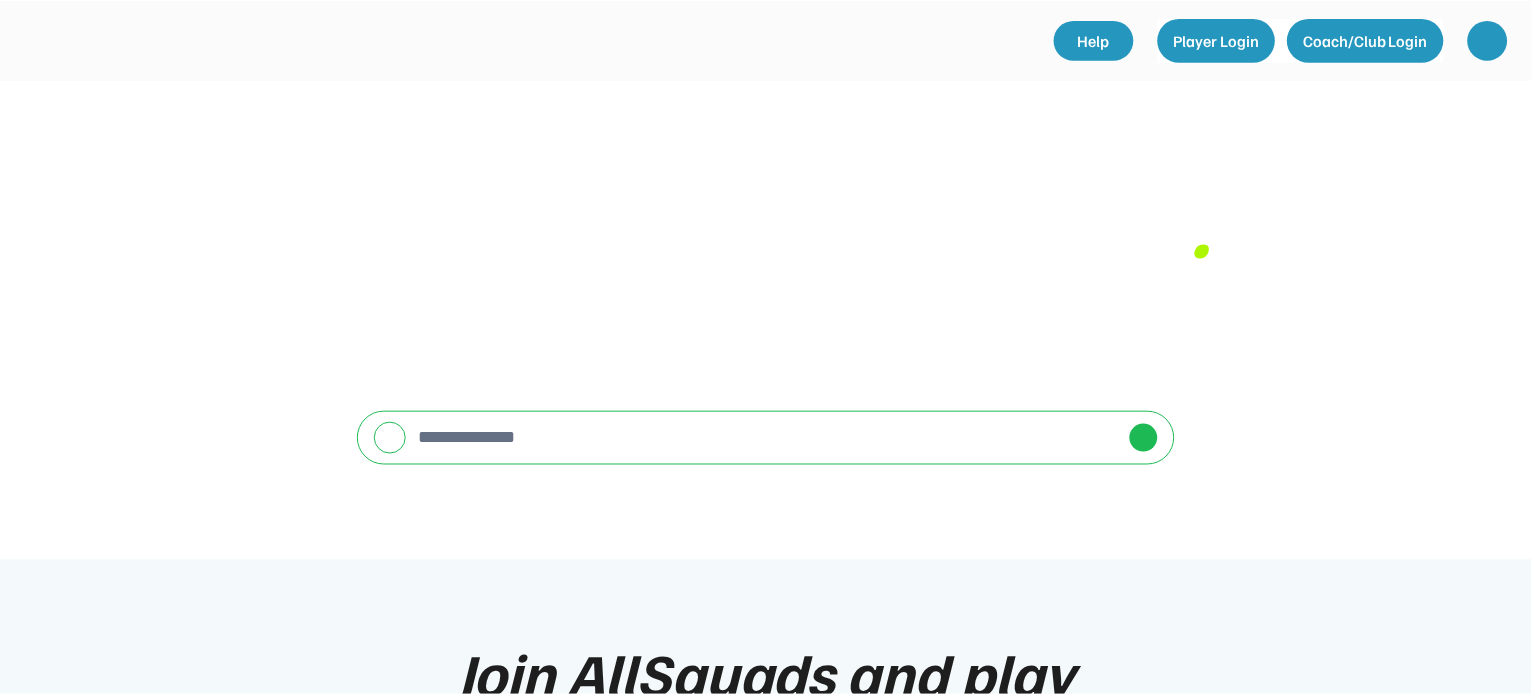 scroll, scrollTop: 0, scrollLeft: 0, axis: both 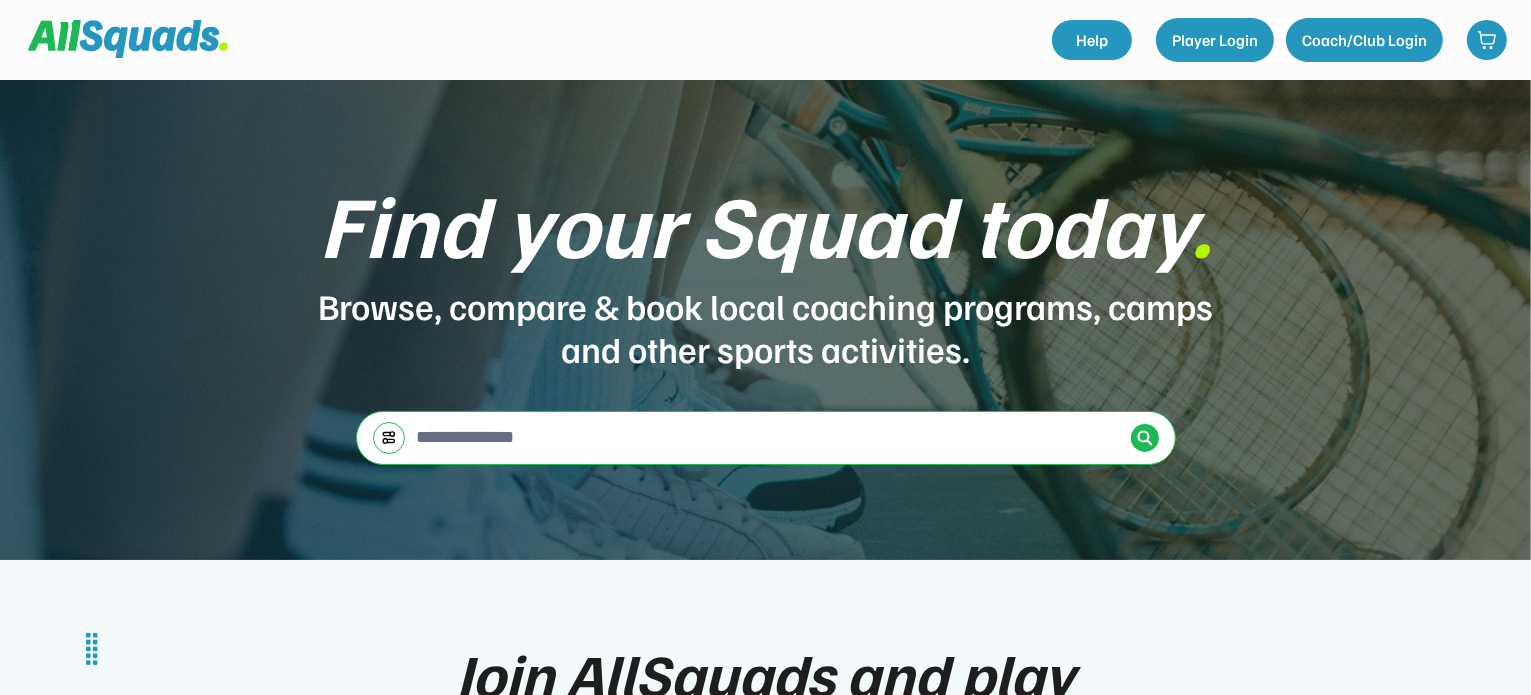 click at bounding box center (768, 437) 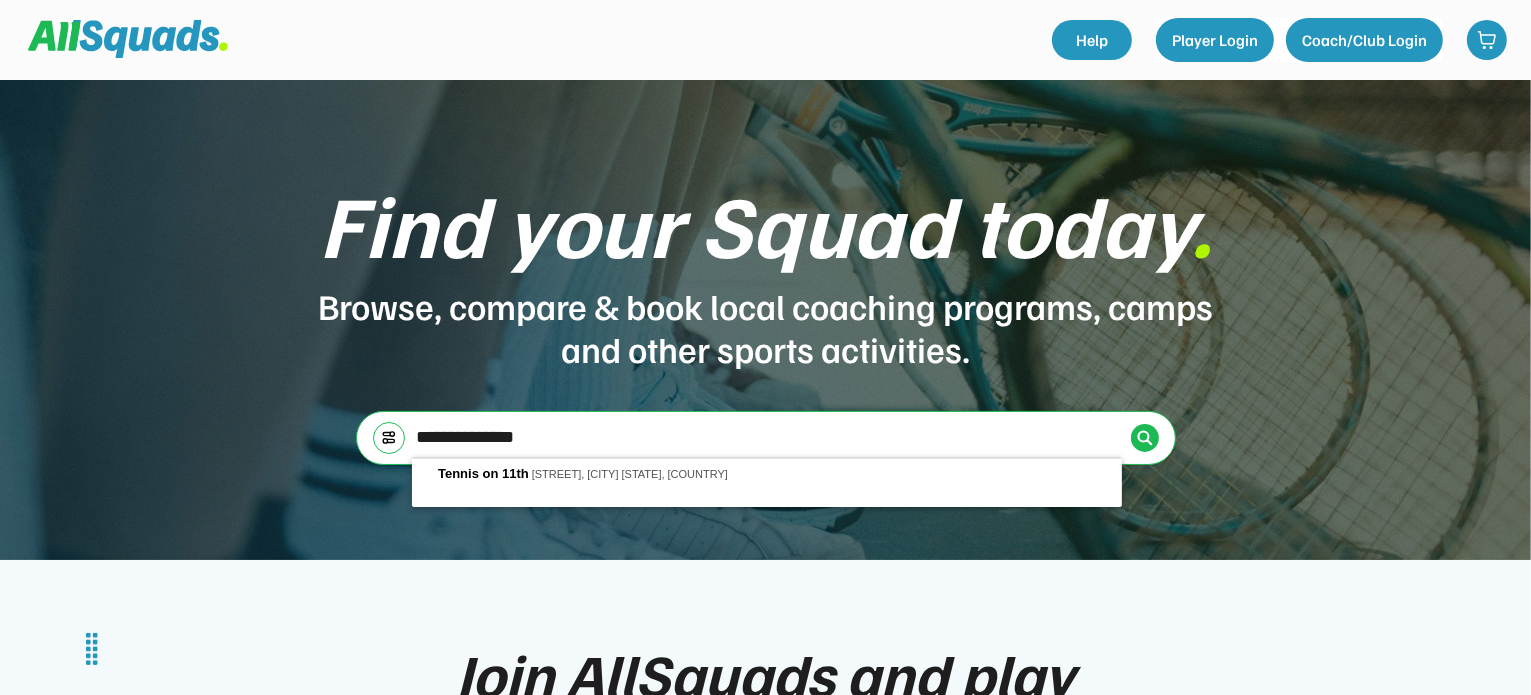 type on "**********" 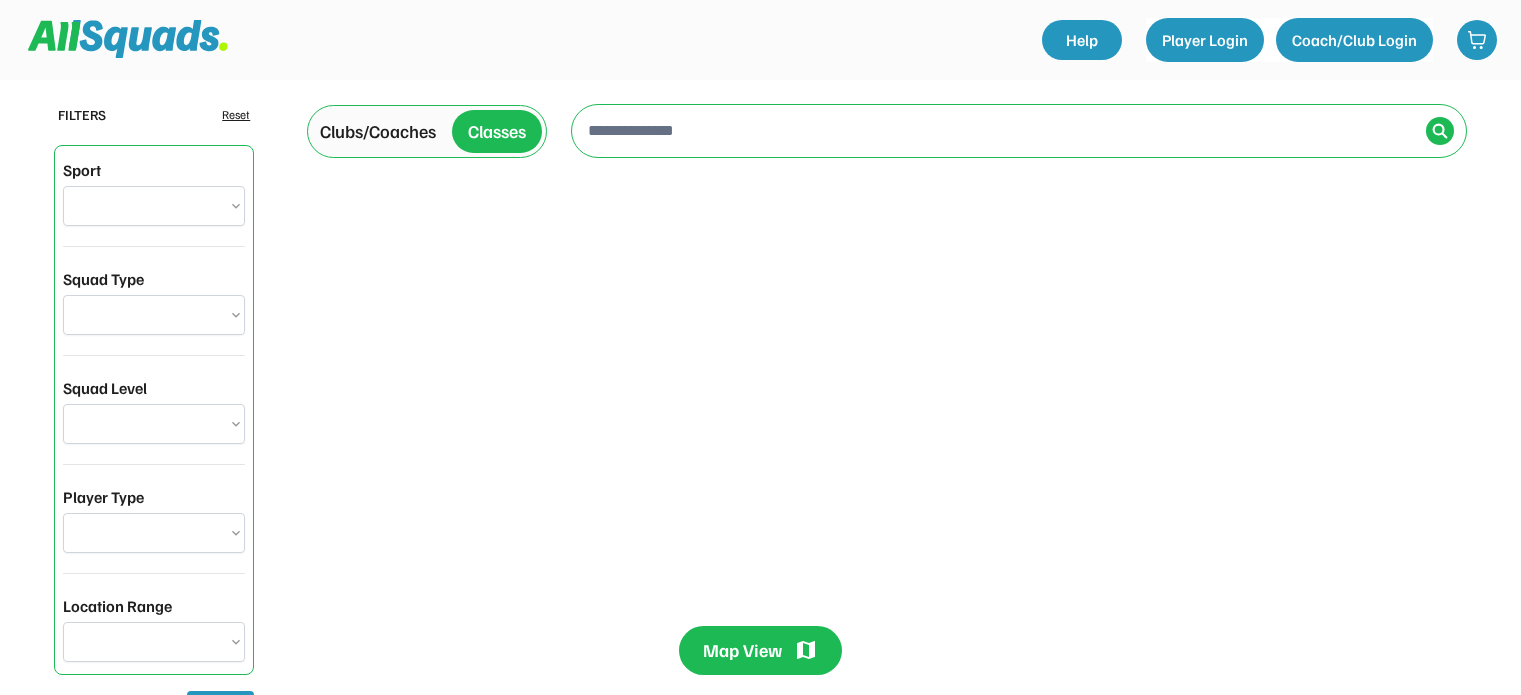 scroll, scrollTop: 0, scrollLeft: 0, axis: both 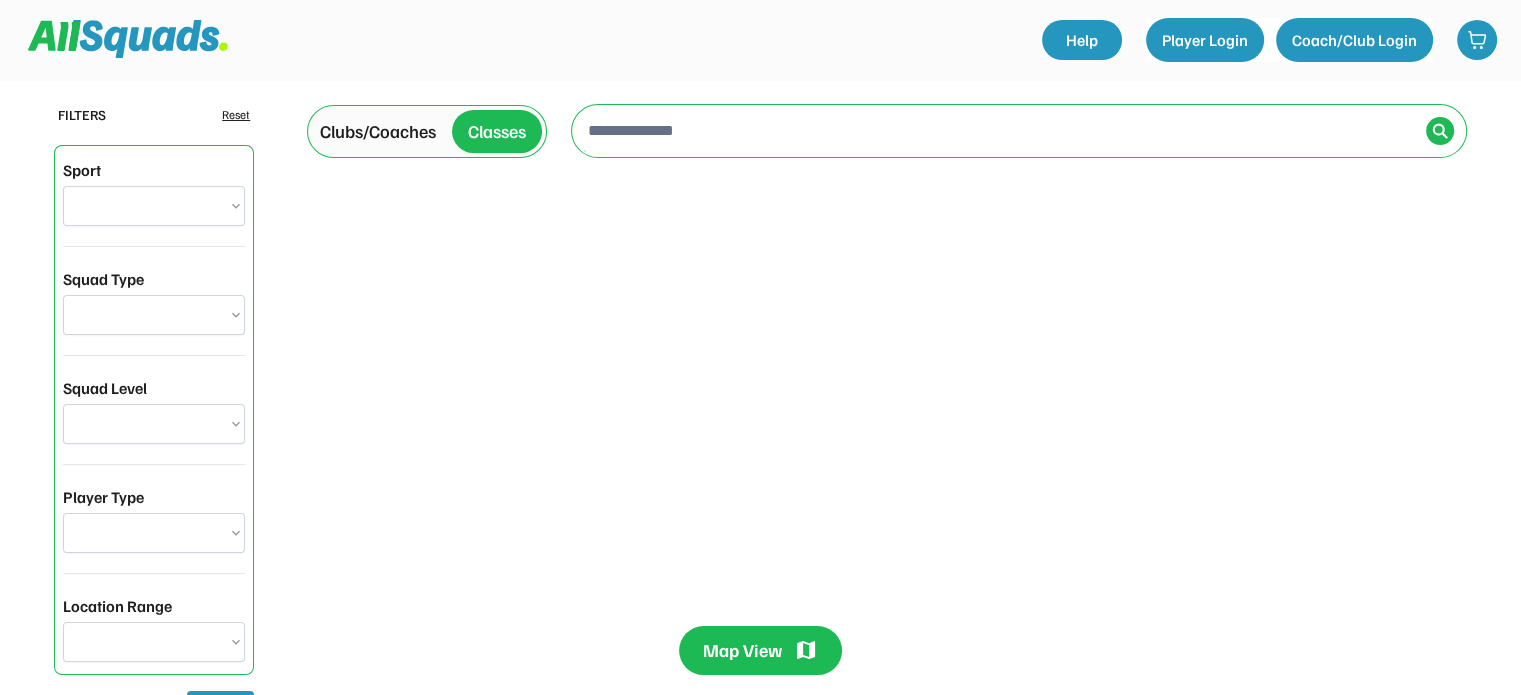 select on "**********" 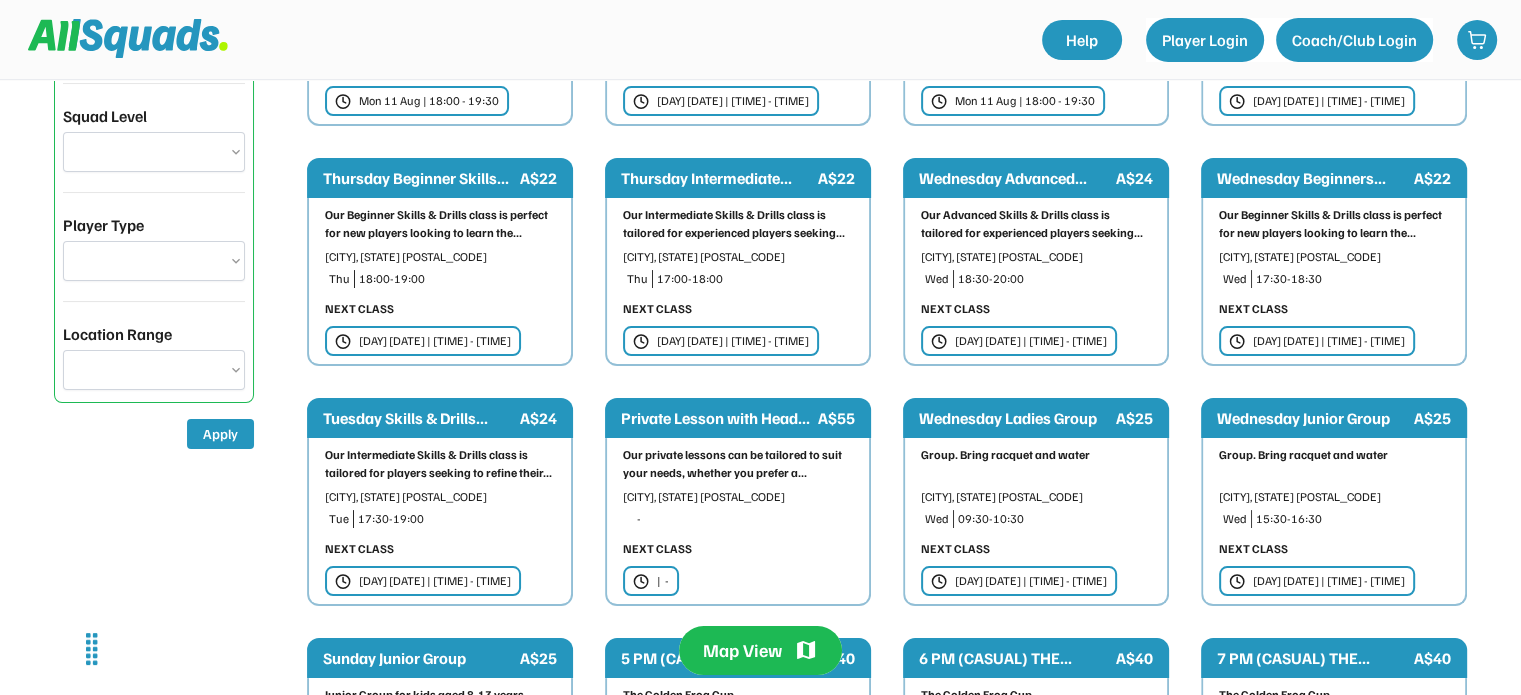 scroll, scrollTop: 244, scrollLeft: 0, axis: vertical 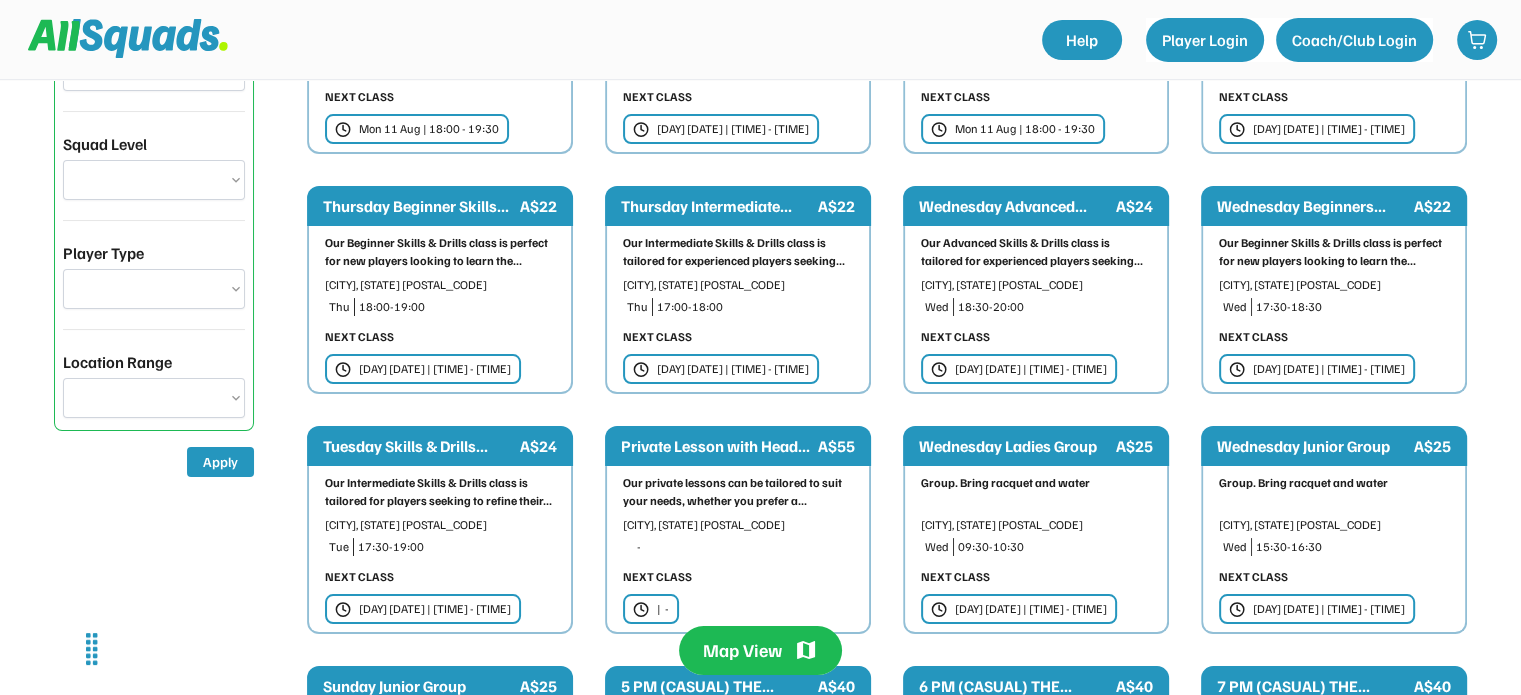 click on "Wednesday Beginners..." at bounding box center (1313, 206) 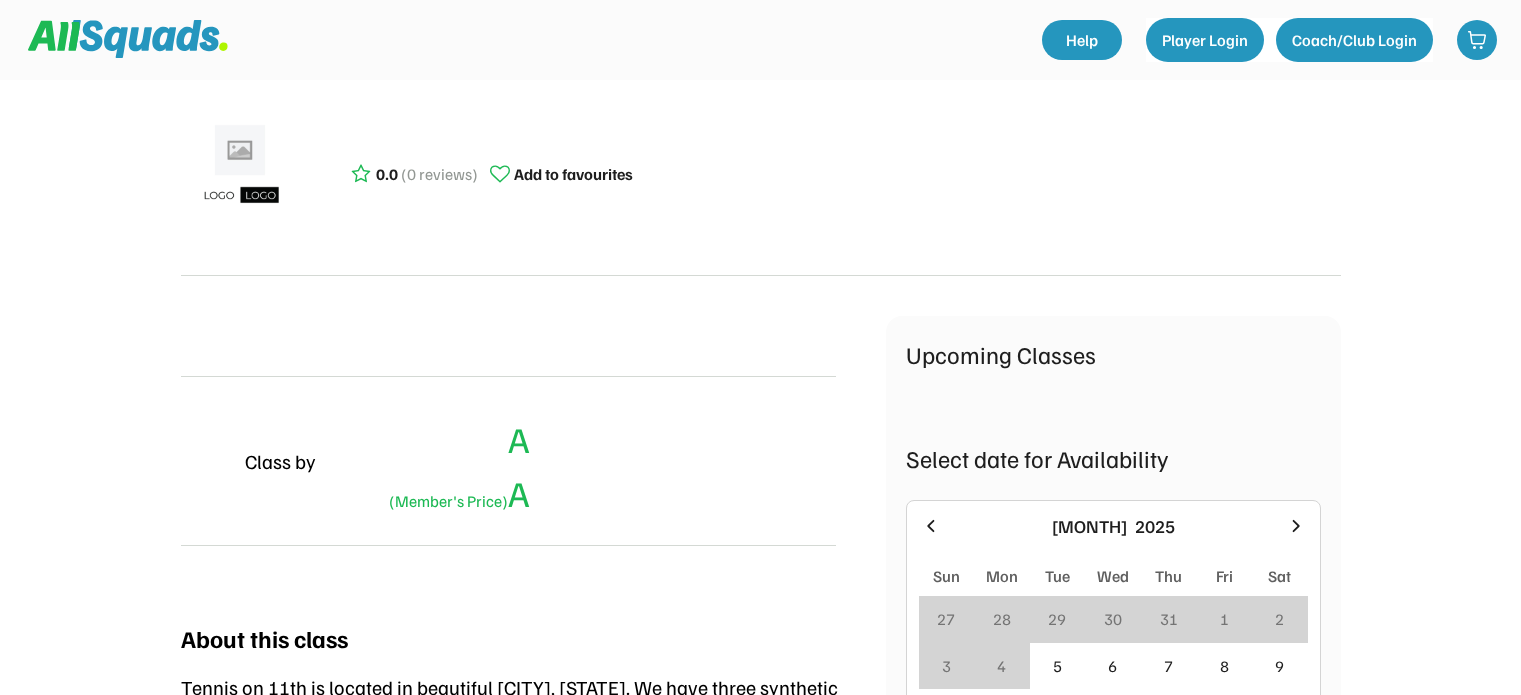 scroll, scrollTop: 0, scrollLeft: 0, axis: both 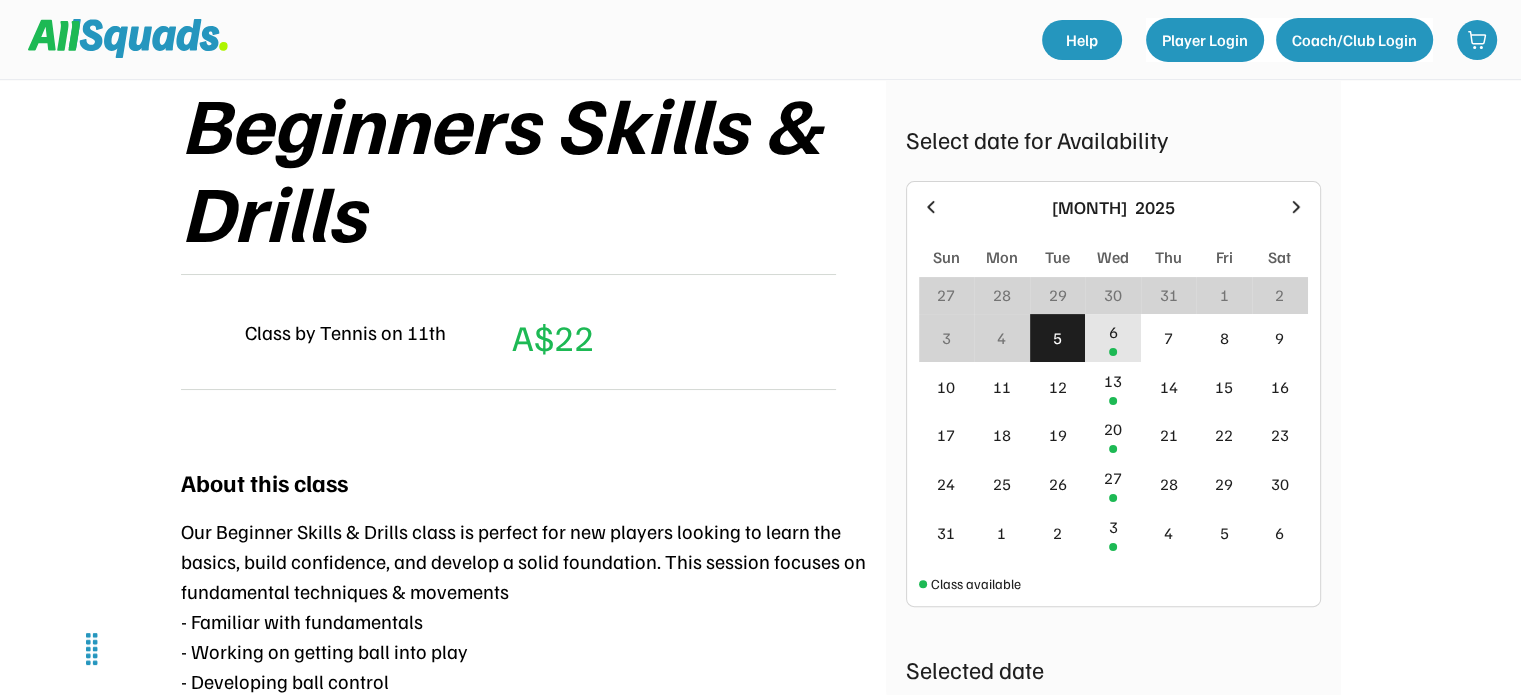 click on "6" at bounding box center (1113, 338) 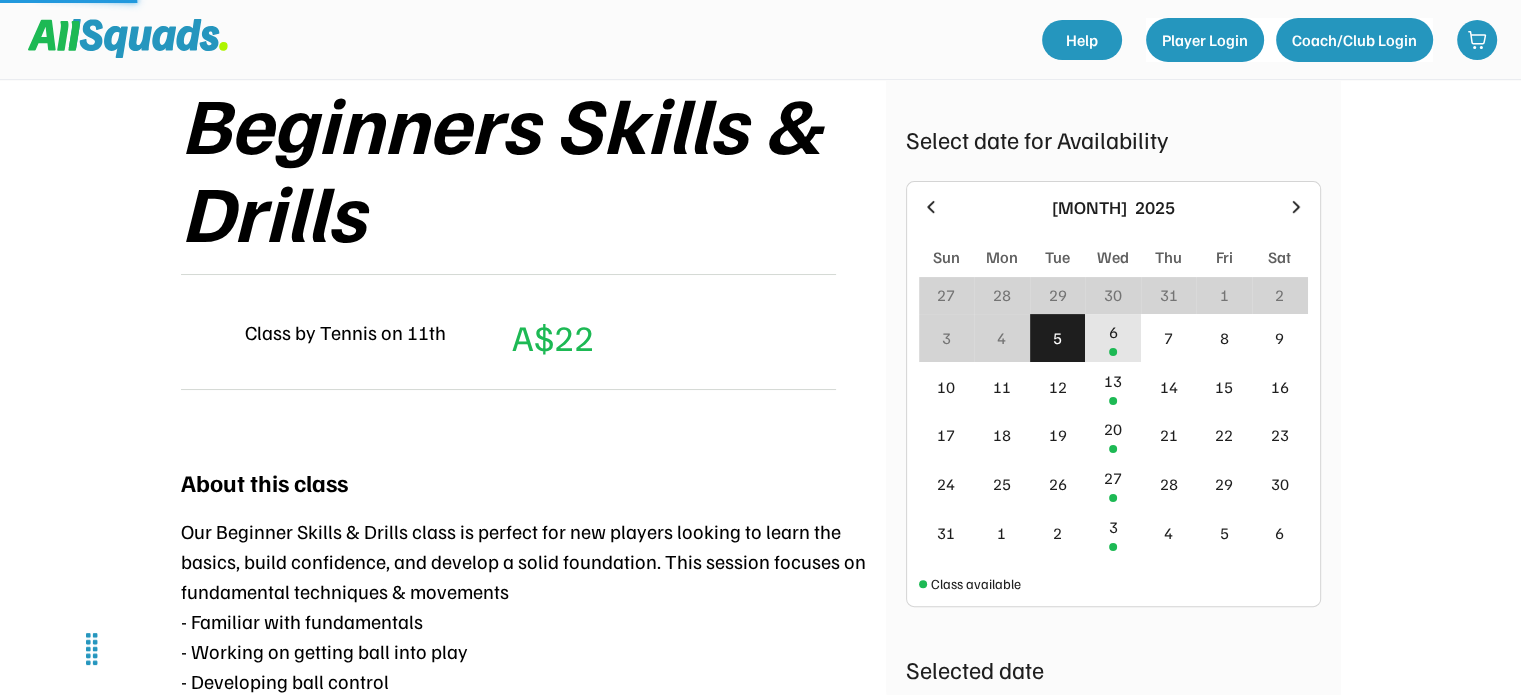 click on "6" at bounding box center (1113, 338) 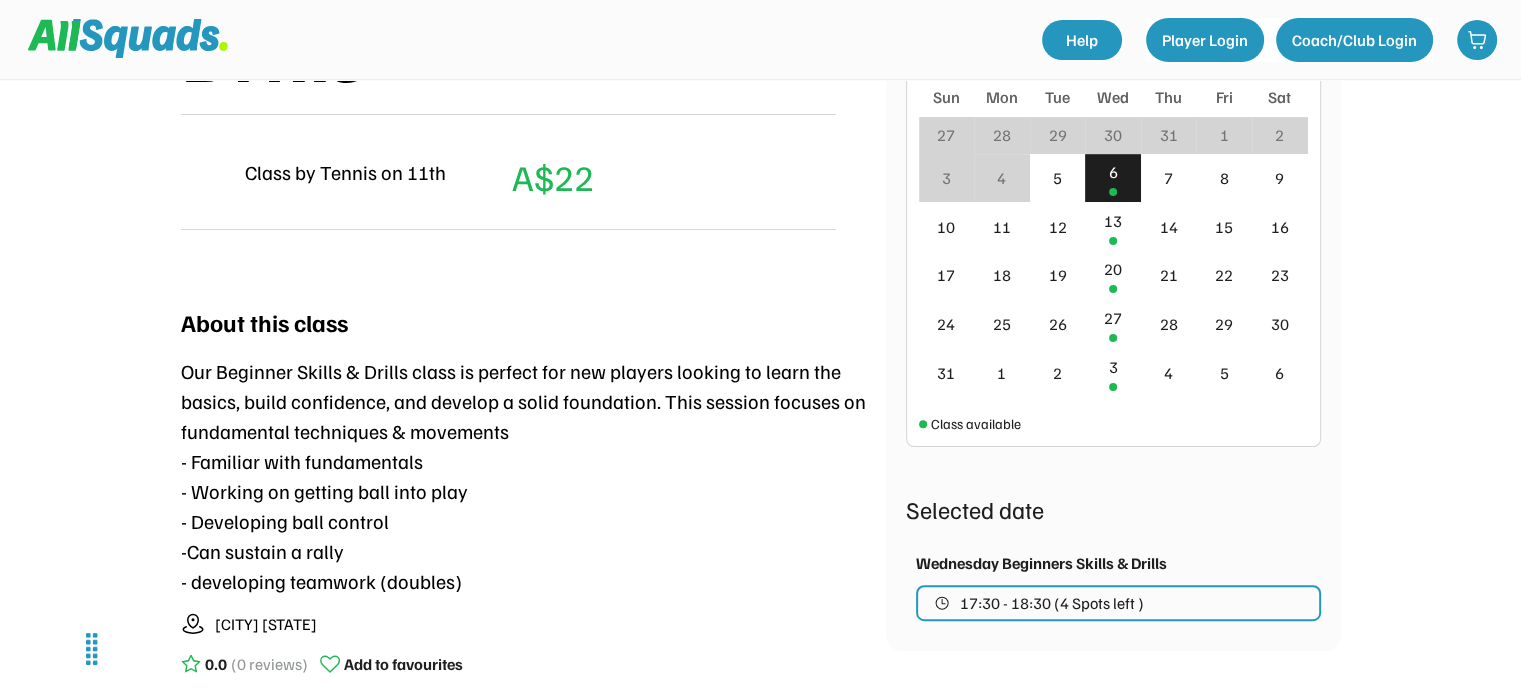 scroll, scrollTop: 557, scrollLeft: 0, axis: vertical 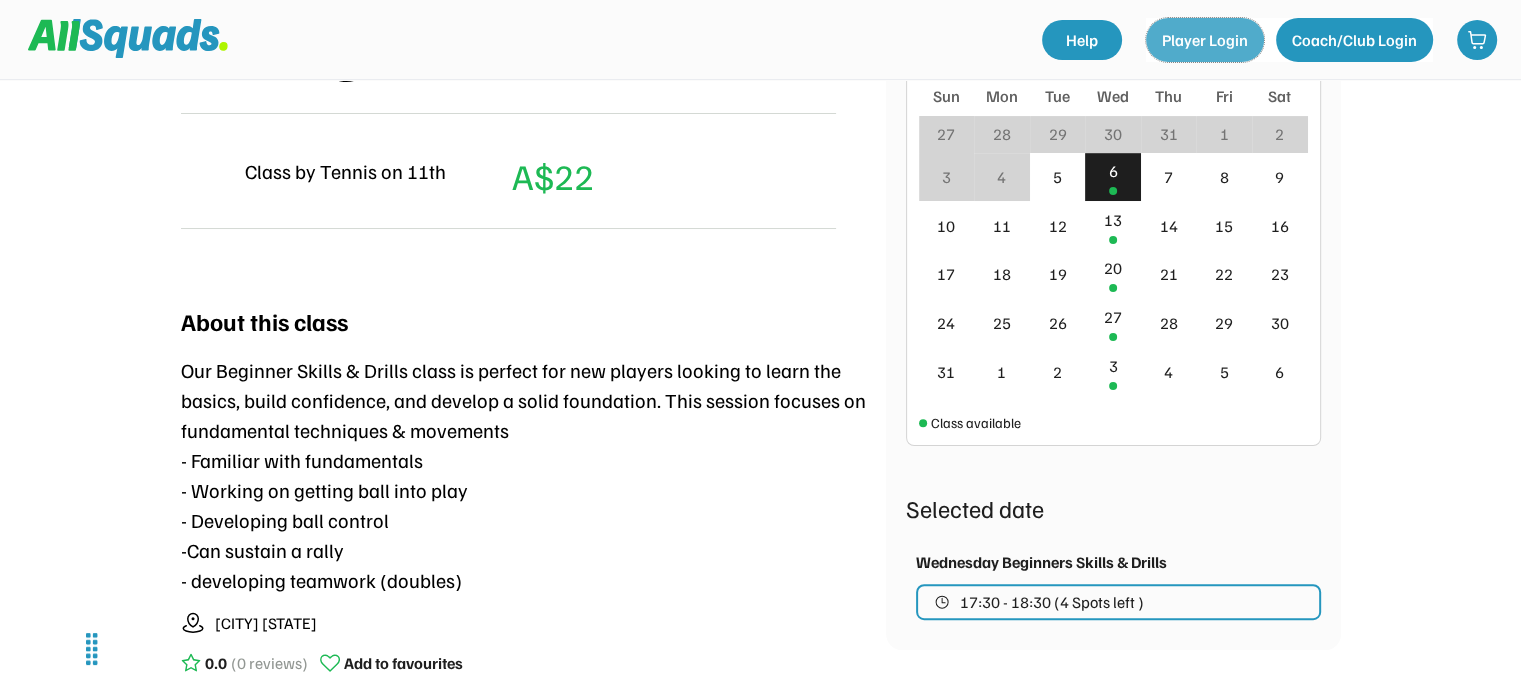 click on "Player Login" at bounding box center (1205, 40) 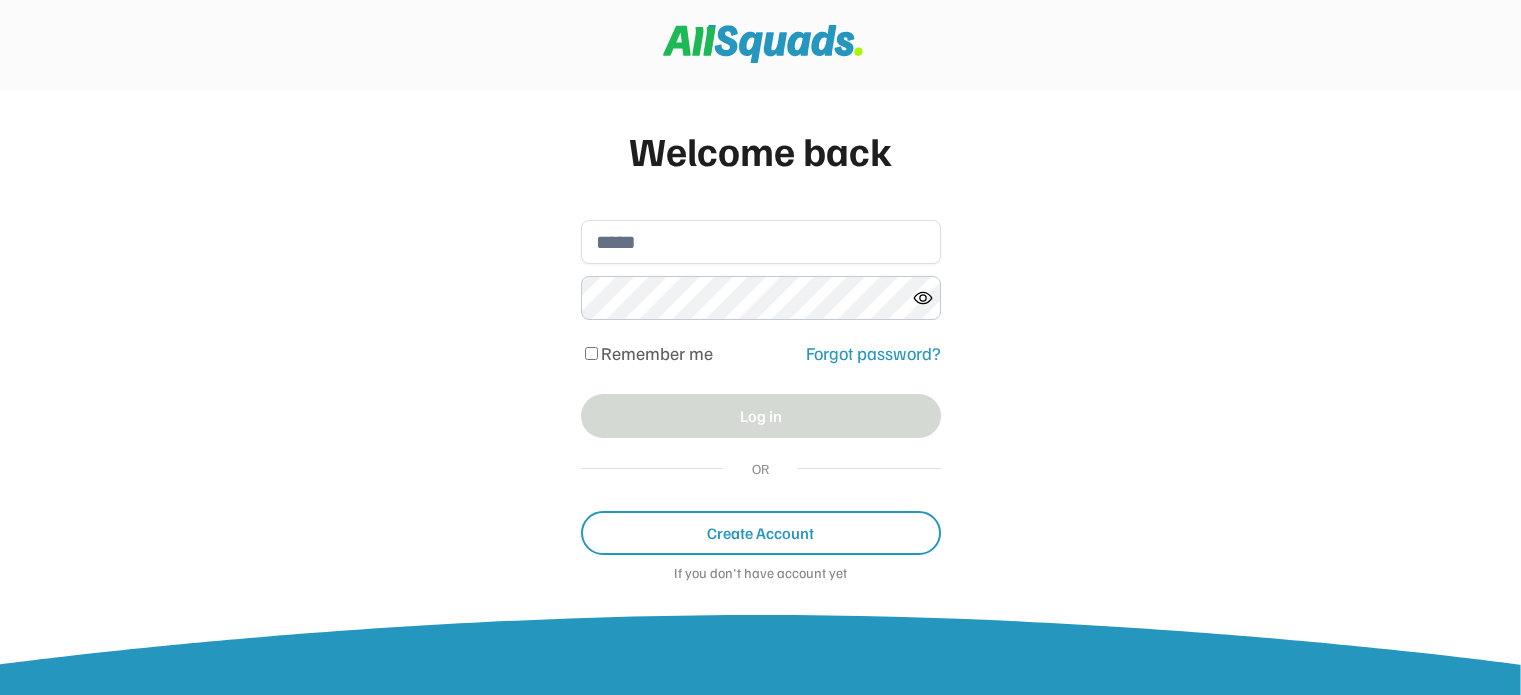 scroll, scrollTop: 0, scrollLeft: 0, axis: both 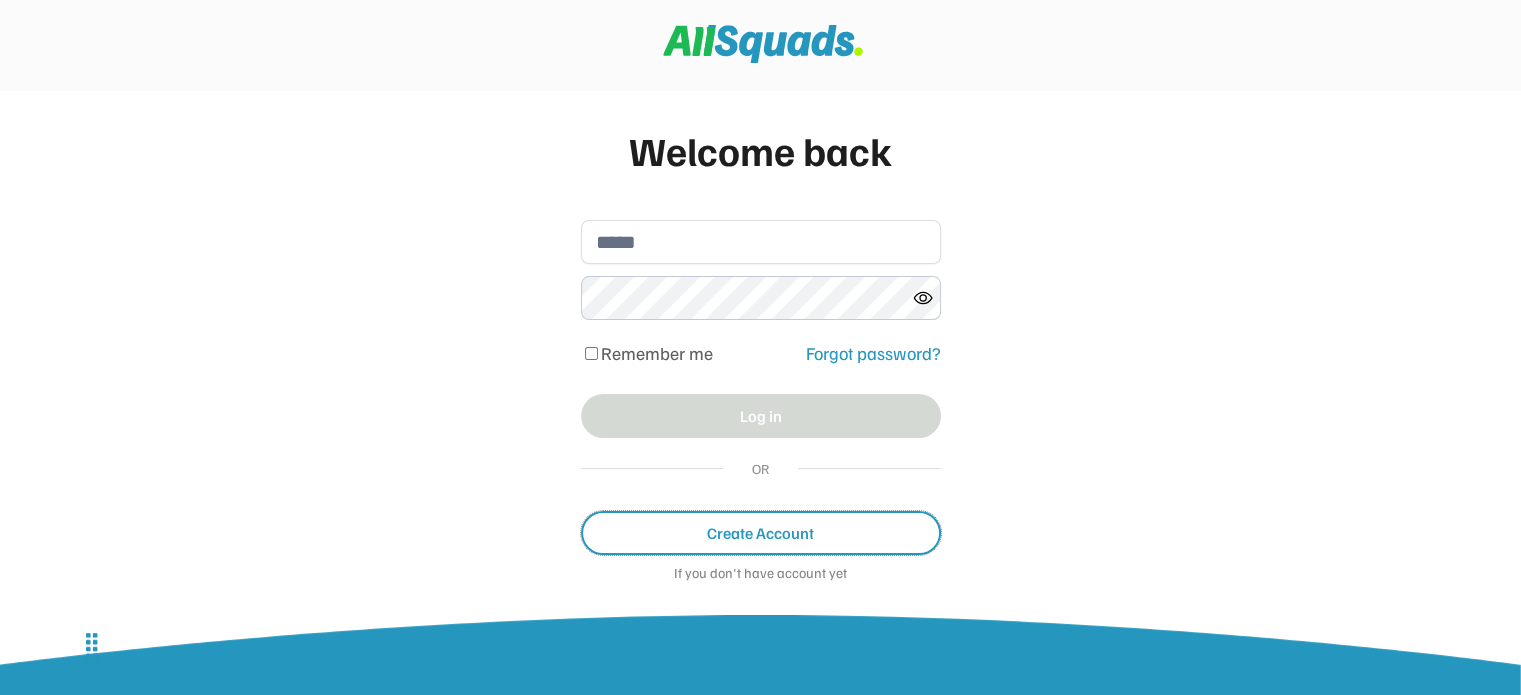 drag, startPoint x: 736, startPoint y: 531, endPoint x: 685, endPoint y: 536, distance: 51.24451 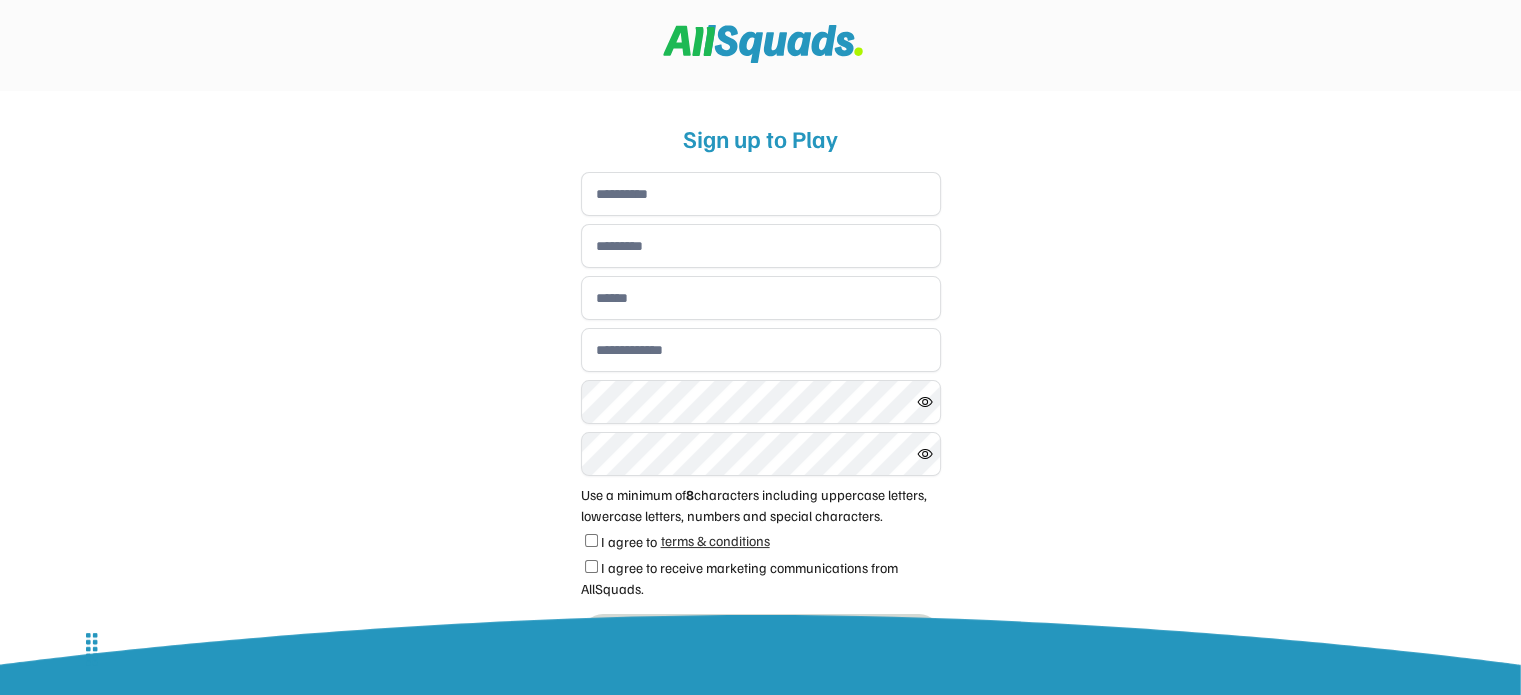 click at bounding box center [761, 194] 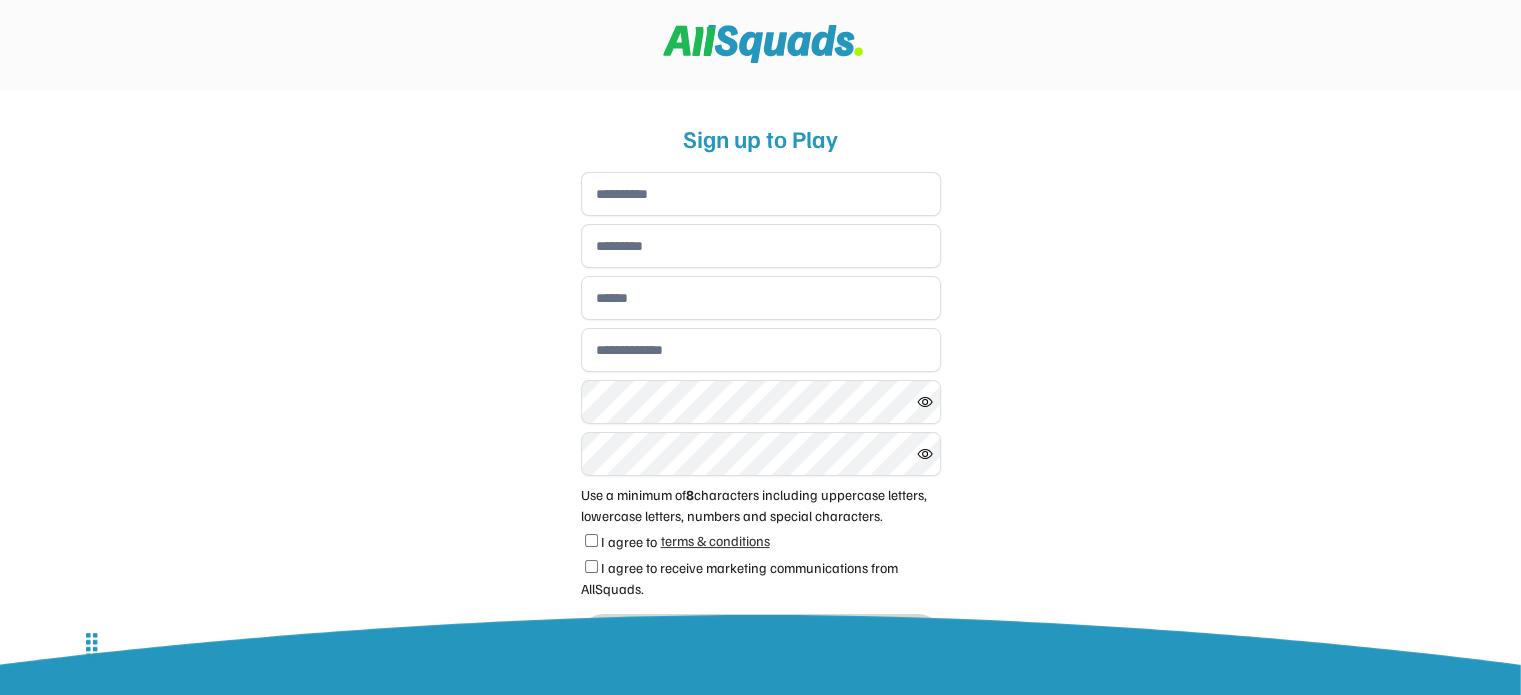 click on "Sign up to Play Use a minimum of  8  characters including uppercase letters, lowercase letters, numbers and special characters.
I agree to terms & conditions I agree to receive marketing communications from AllSquads. Sign up Already have an account?  Login Welcome back Remember me Forgot password? Log in OR Create Account If you don't have account yet" at bounding box center [760, 470] 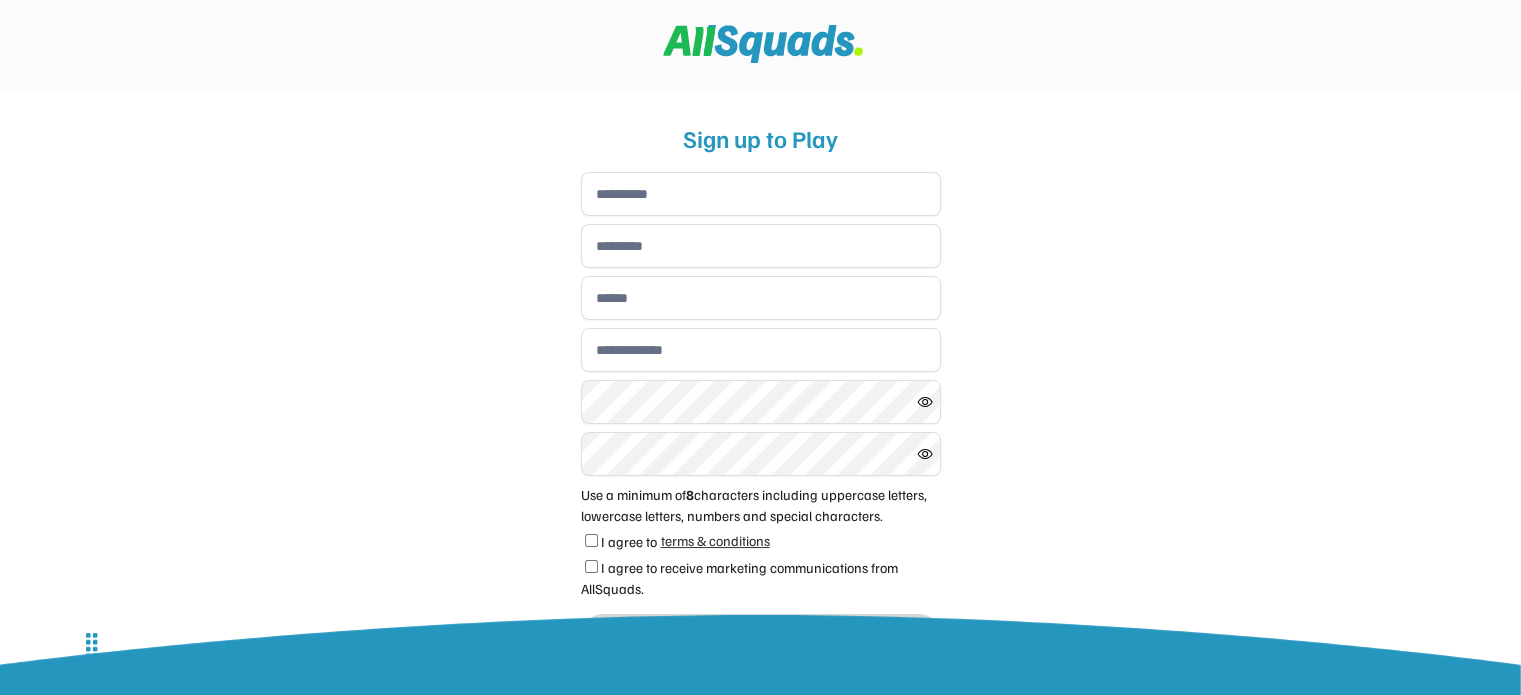 click at bounding box center (761, 194) 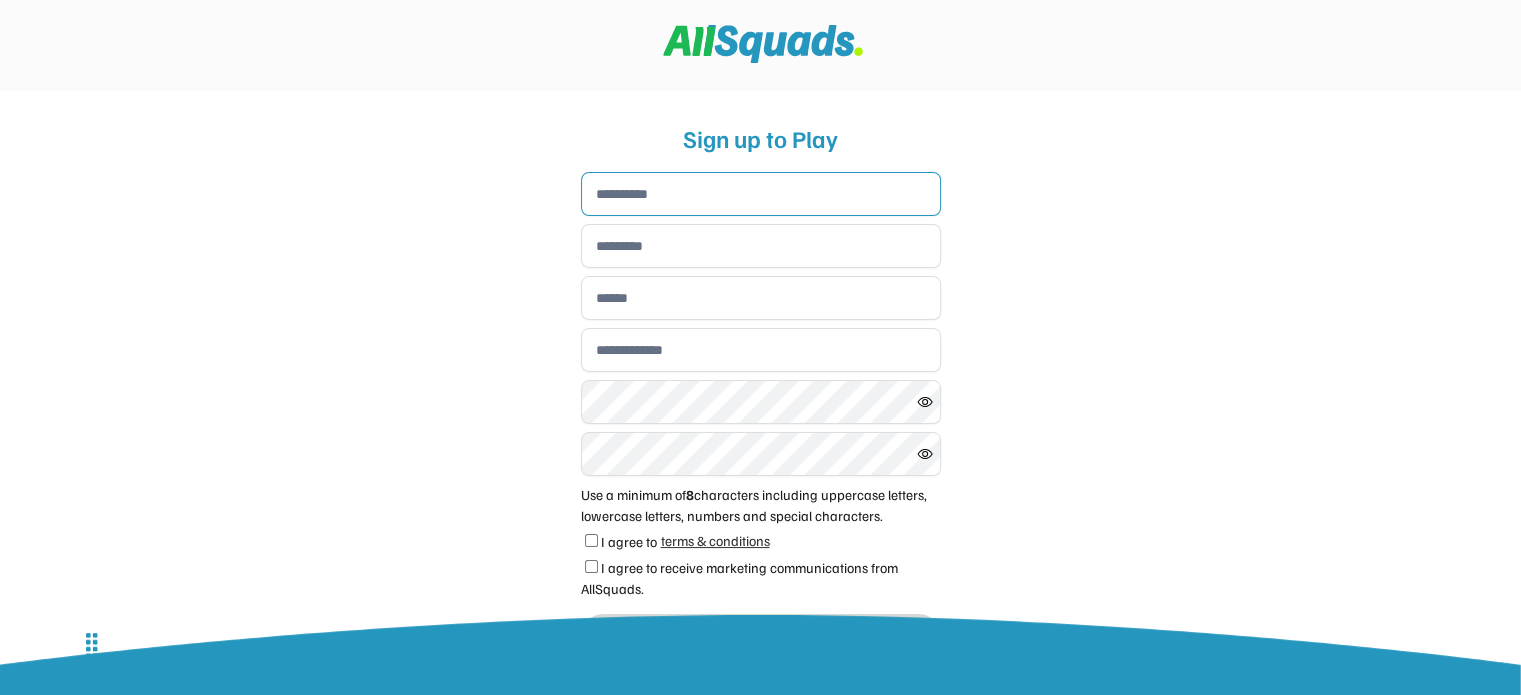 type on "****" 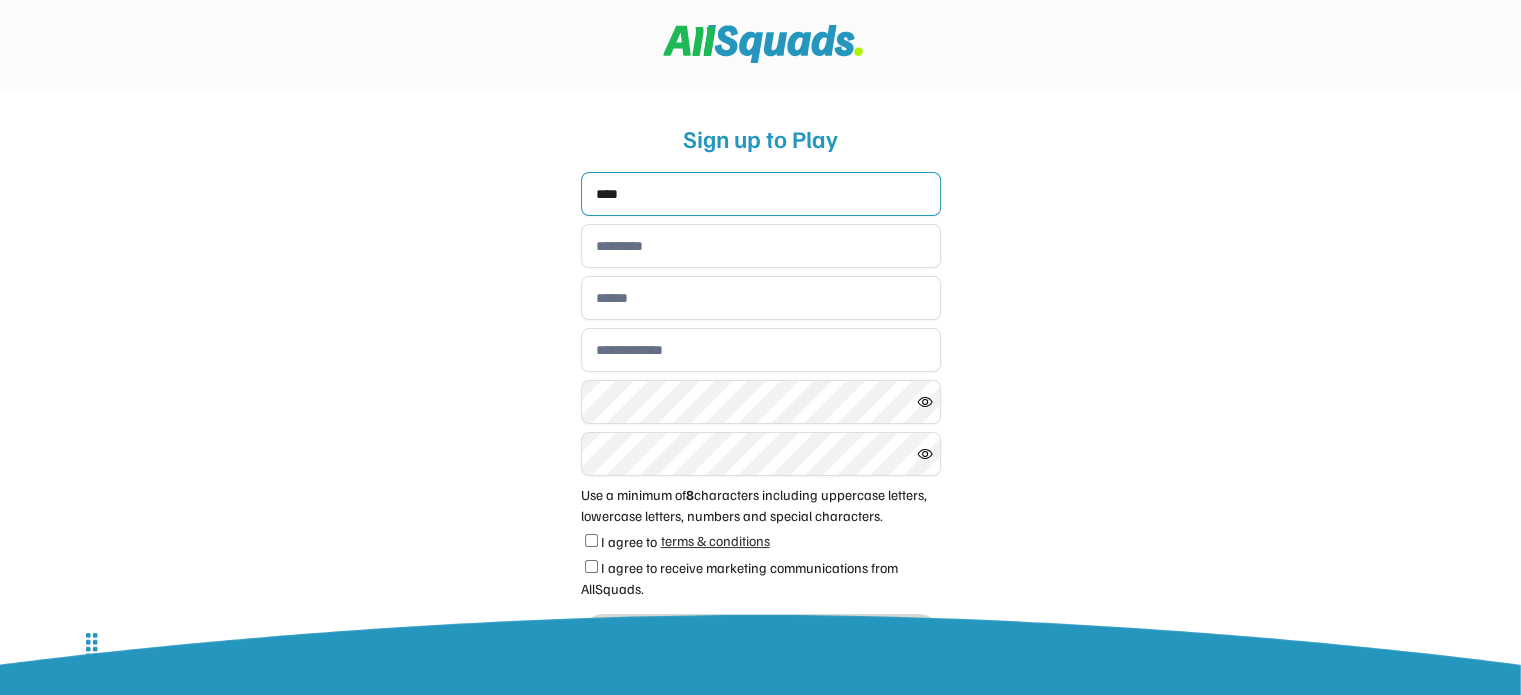 type on "*******" 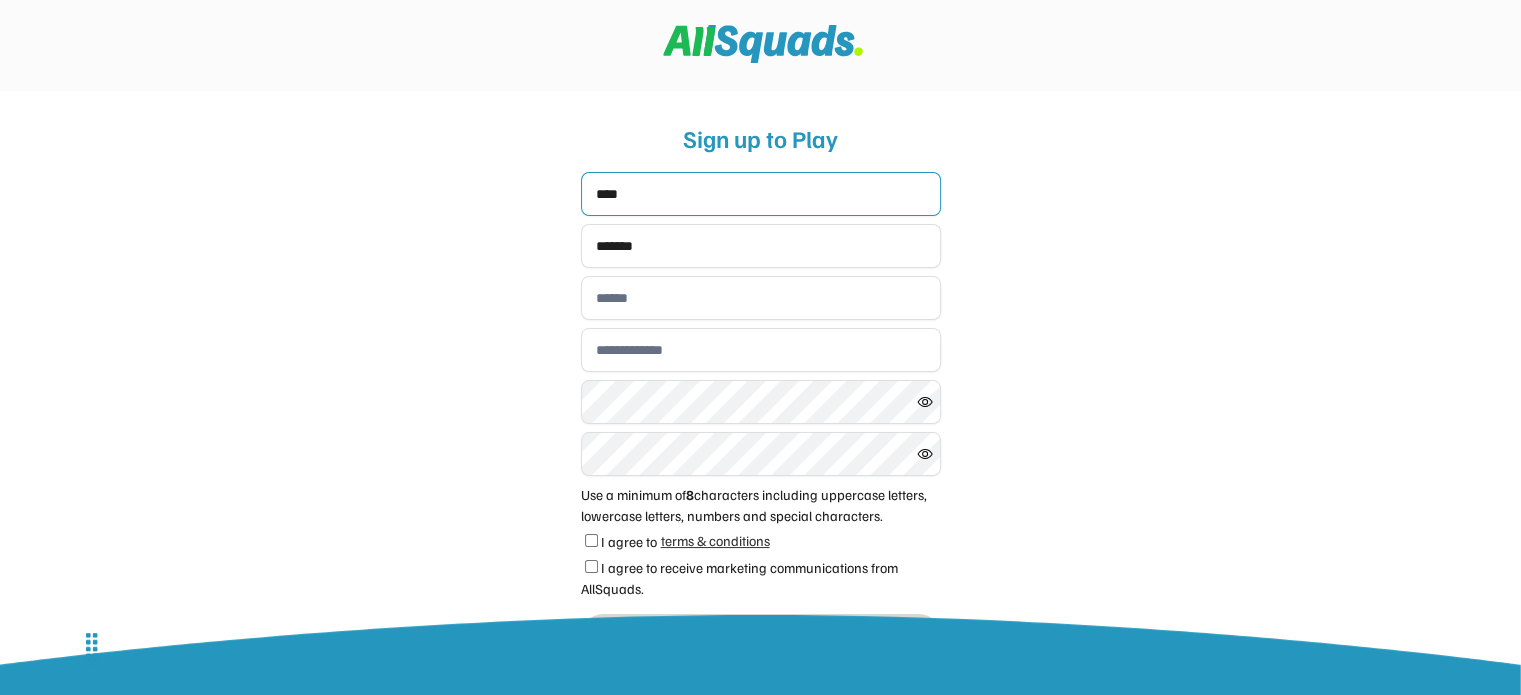 type on "**********" 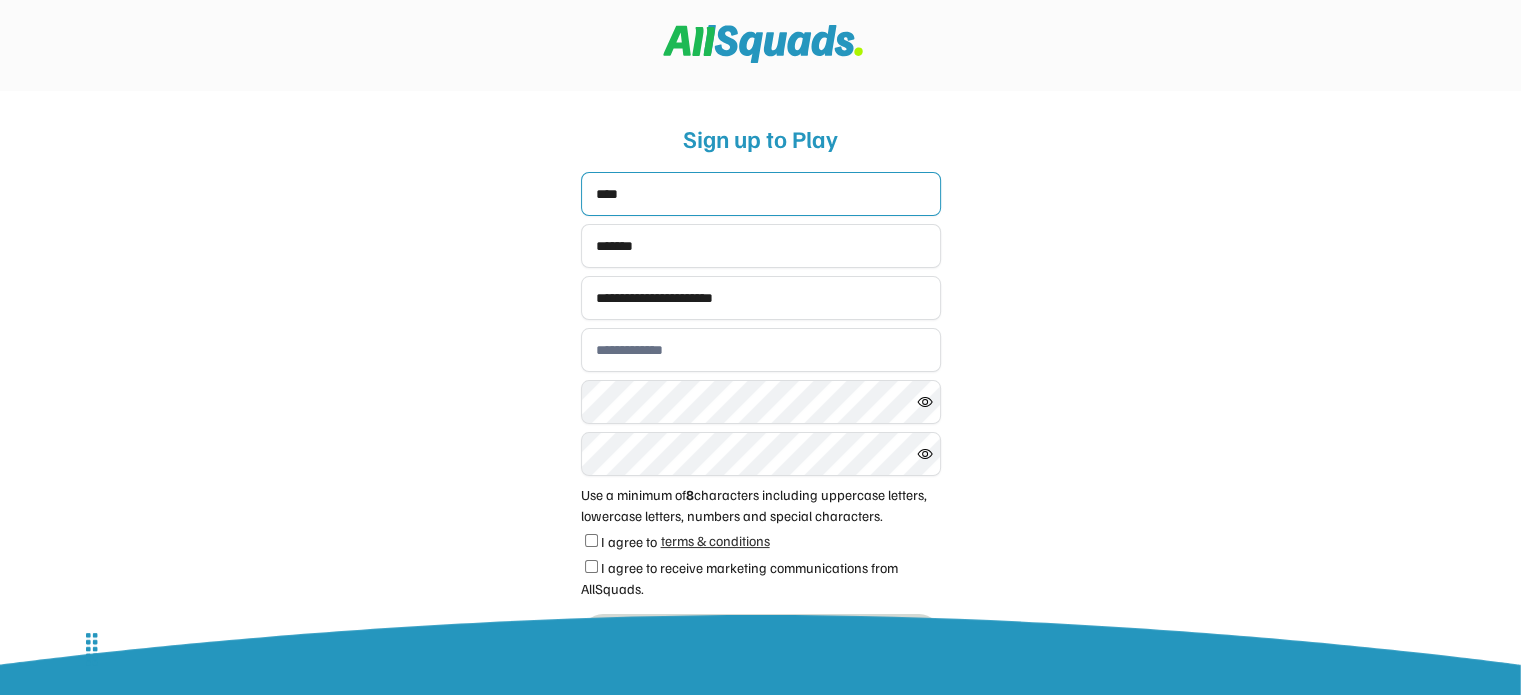 type on "**********" 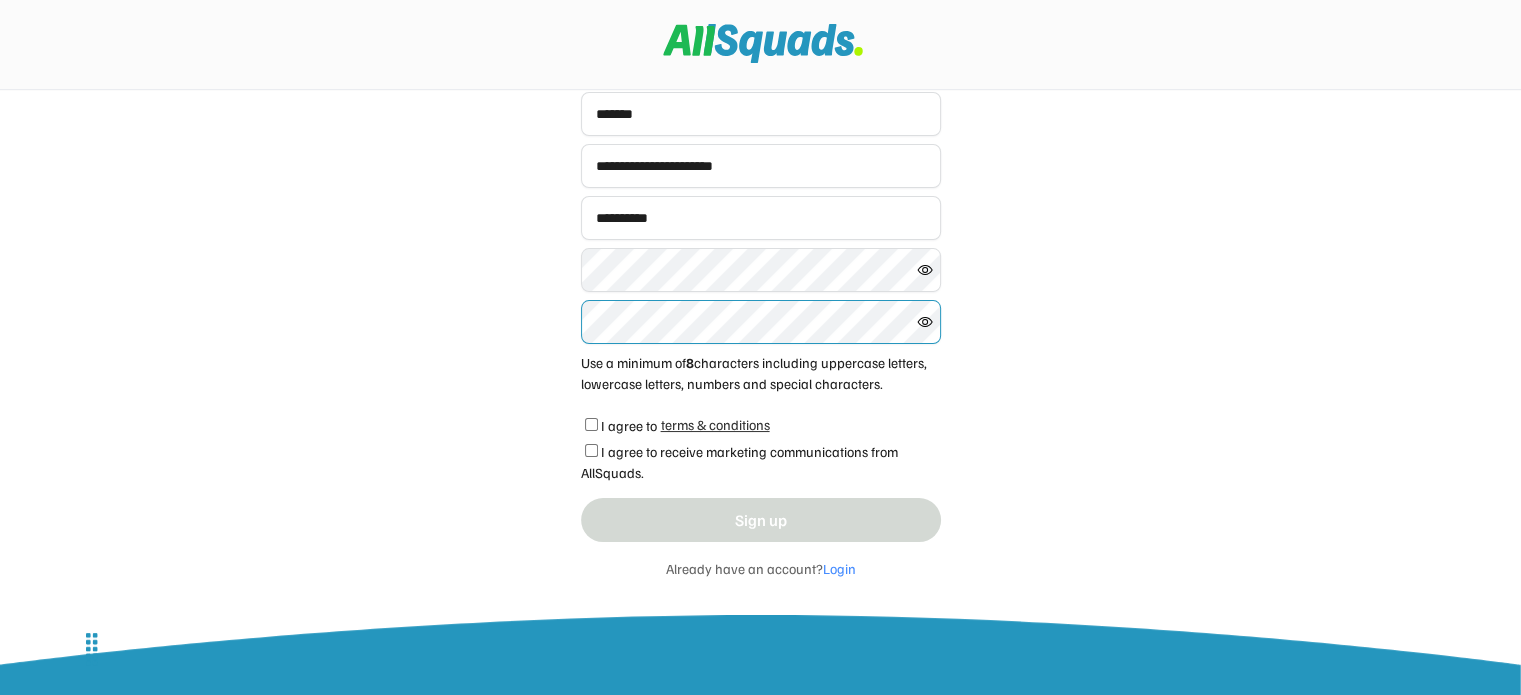 scroll, scrollTop: 138, scrollLeft: 0, axis: vertical 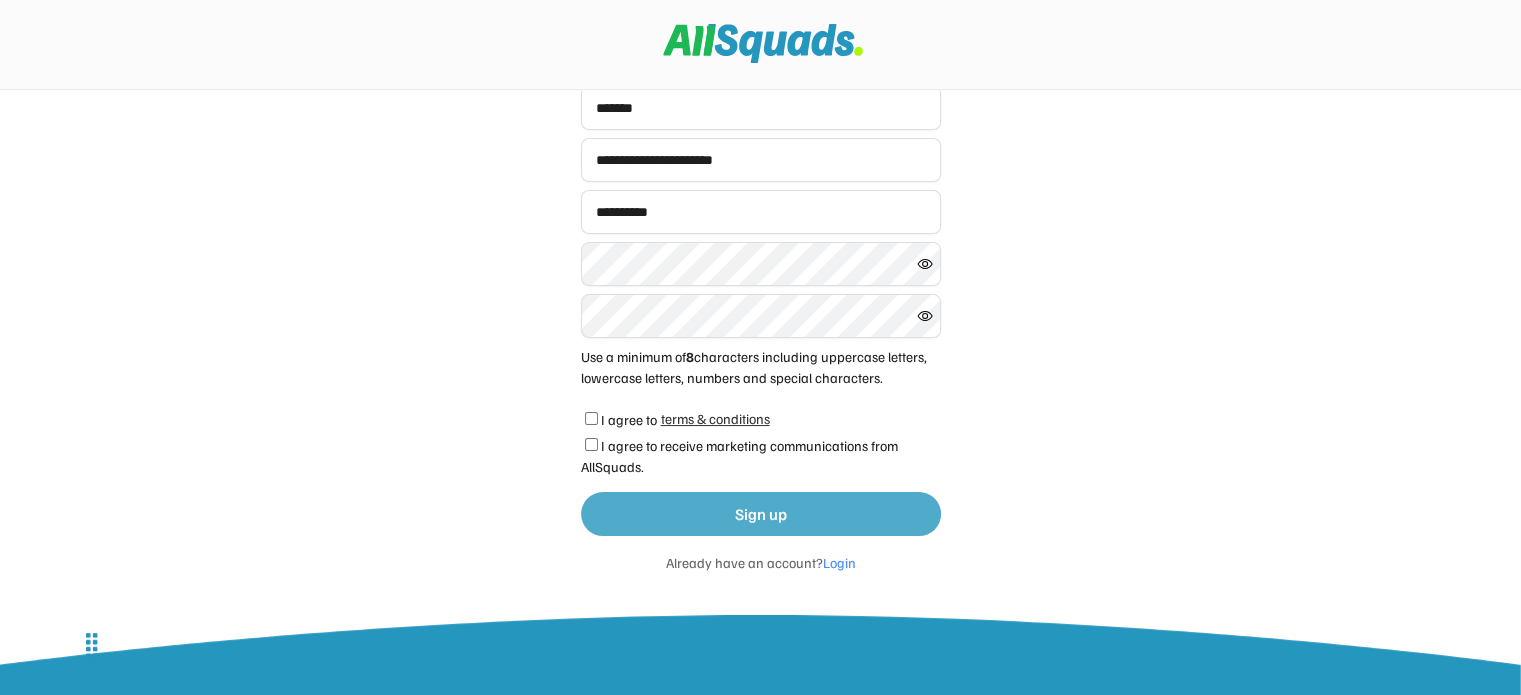 click on "Sign up" at bounding box center [761, 514] 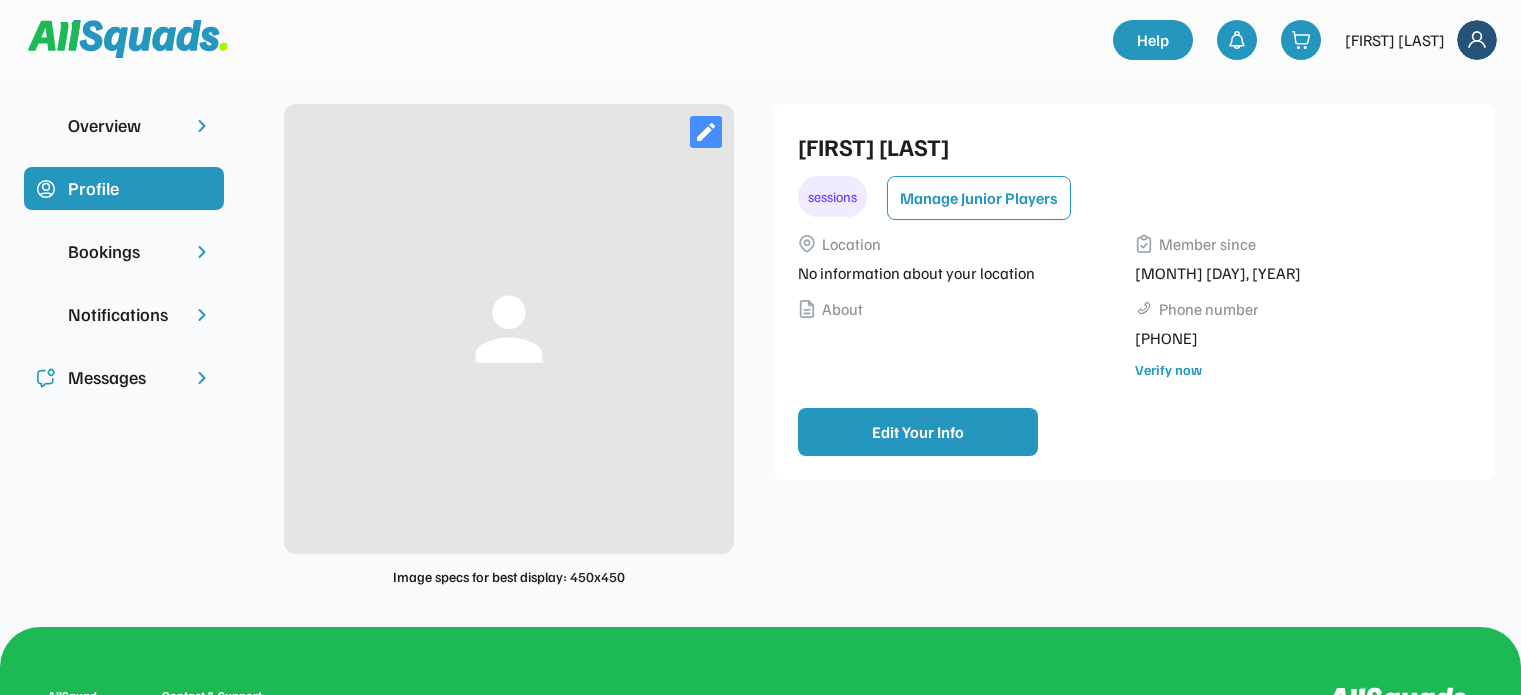 scroll, scrollTop: 0, scrollLeft: 0, axis: both 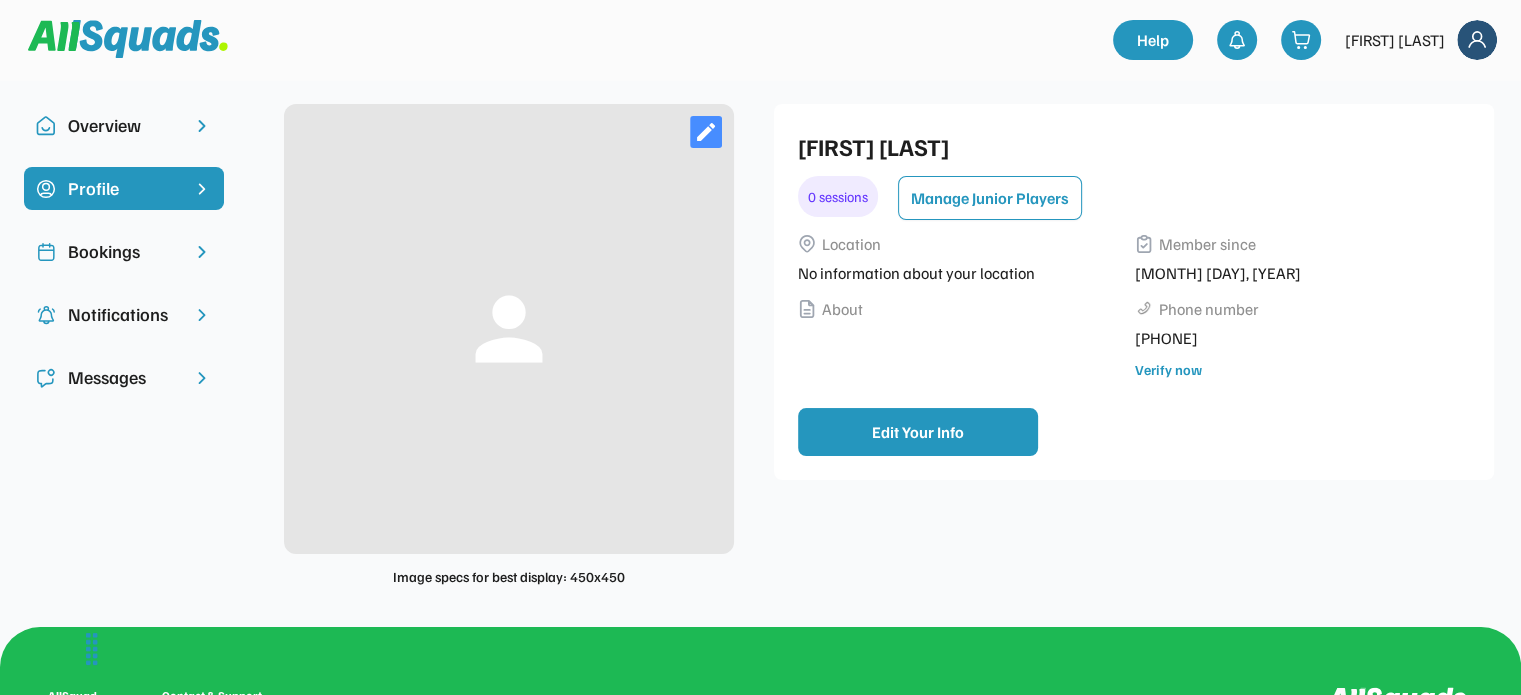 click on "Bookings" at bounding box center (124, 251) 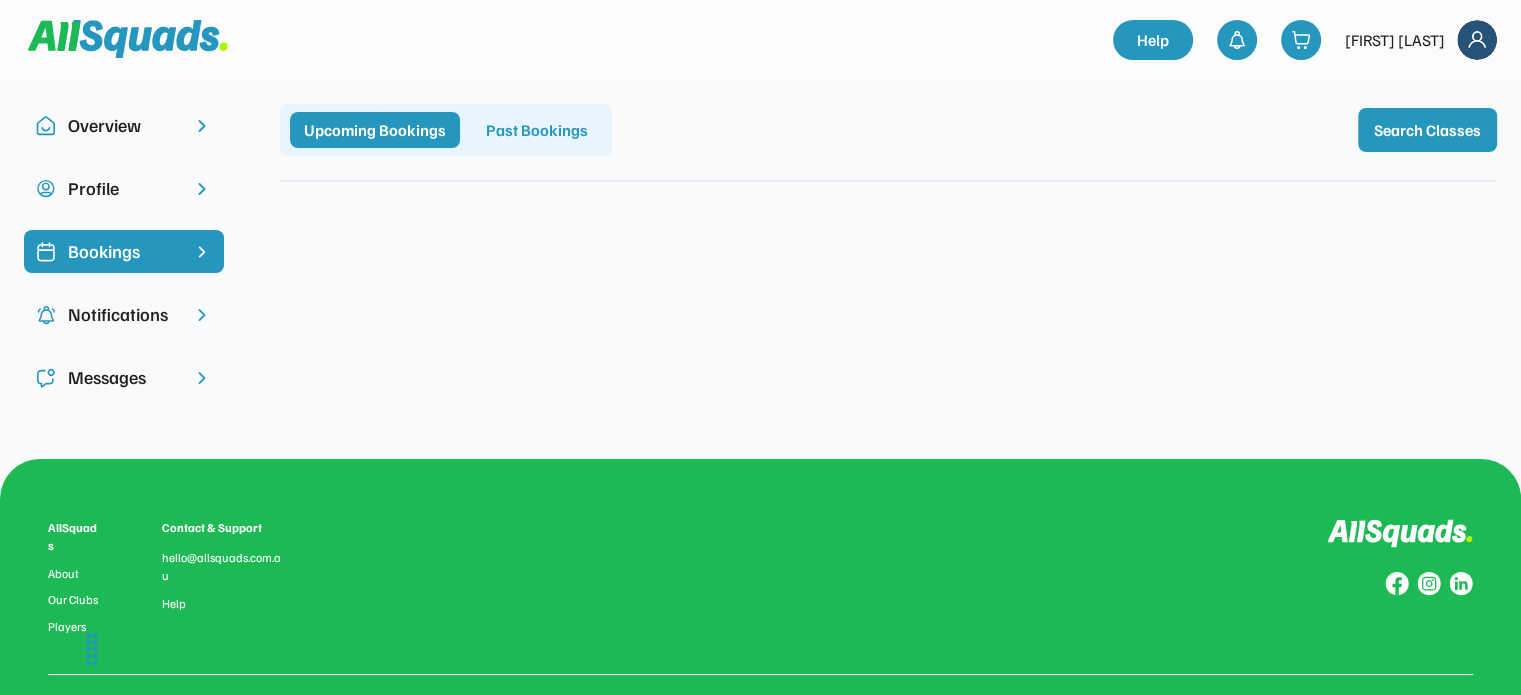 click on "Upcoming Bookings" at bounding box center (375, 130) 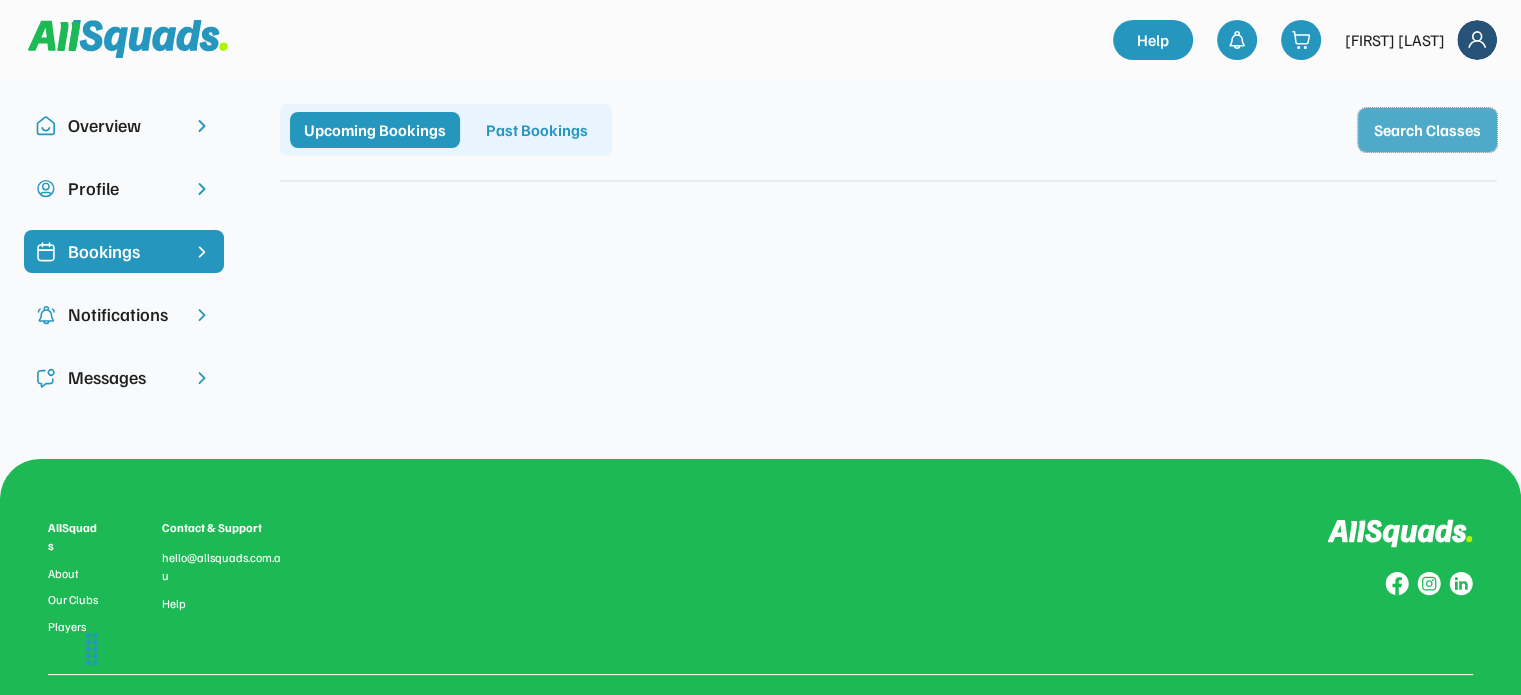 click on "Search Classes" at bounding box center [1427, 130] 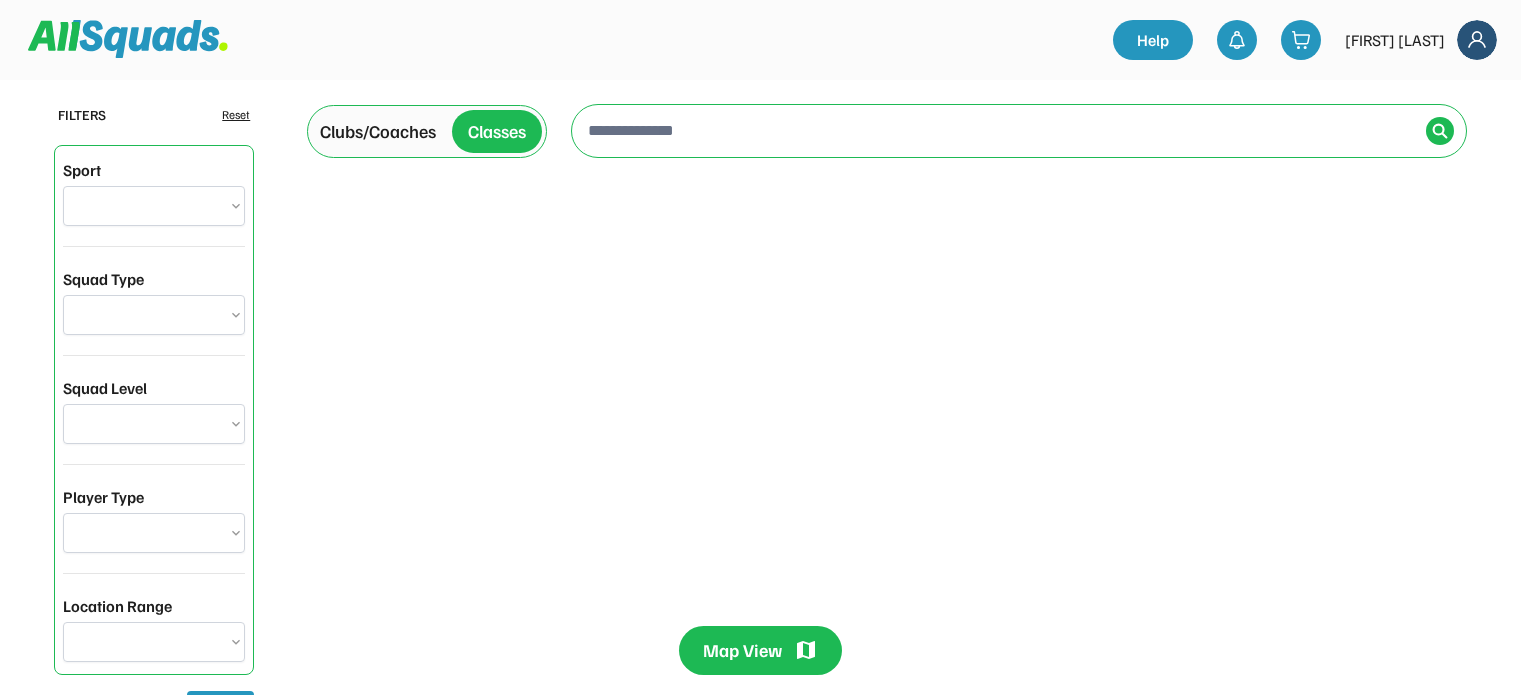 scroll, scrollTop: 0, scrollLeft: 0, axis: both 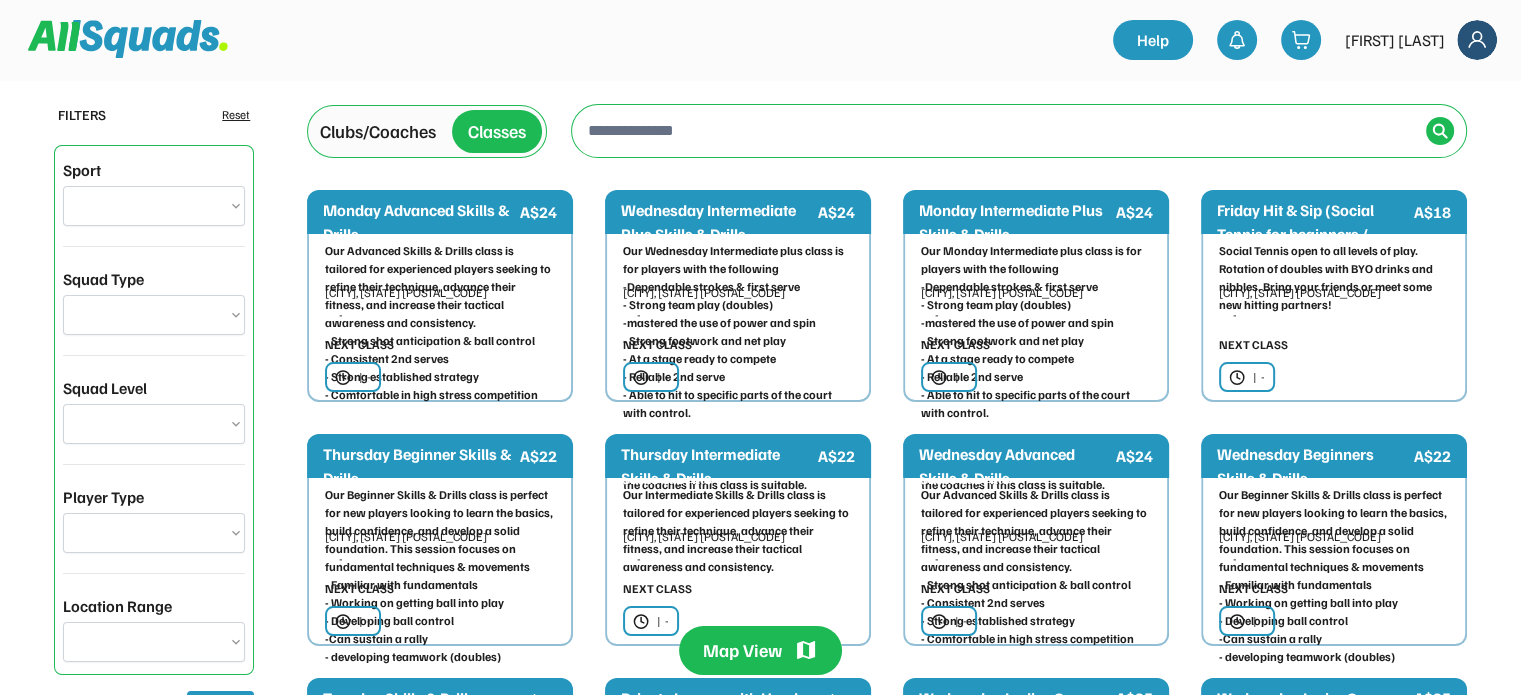 select on "**********" 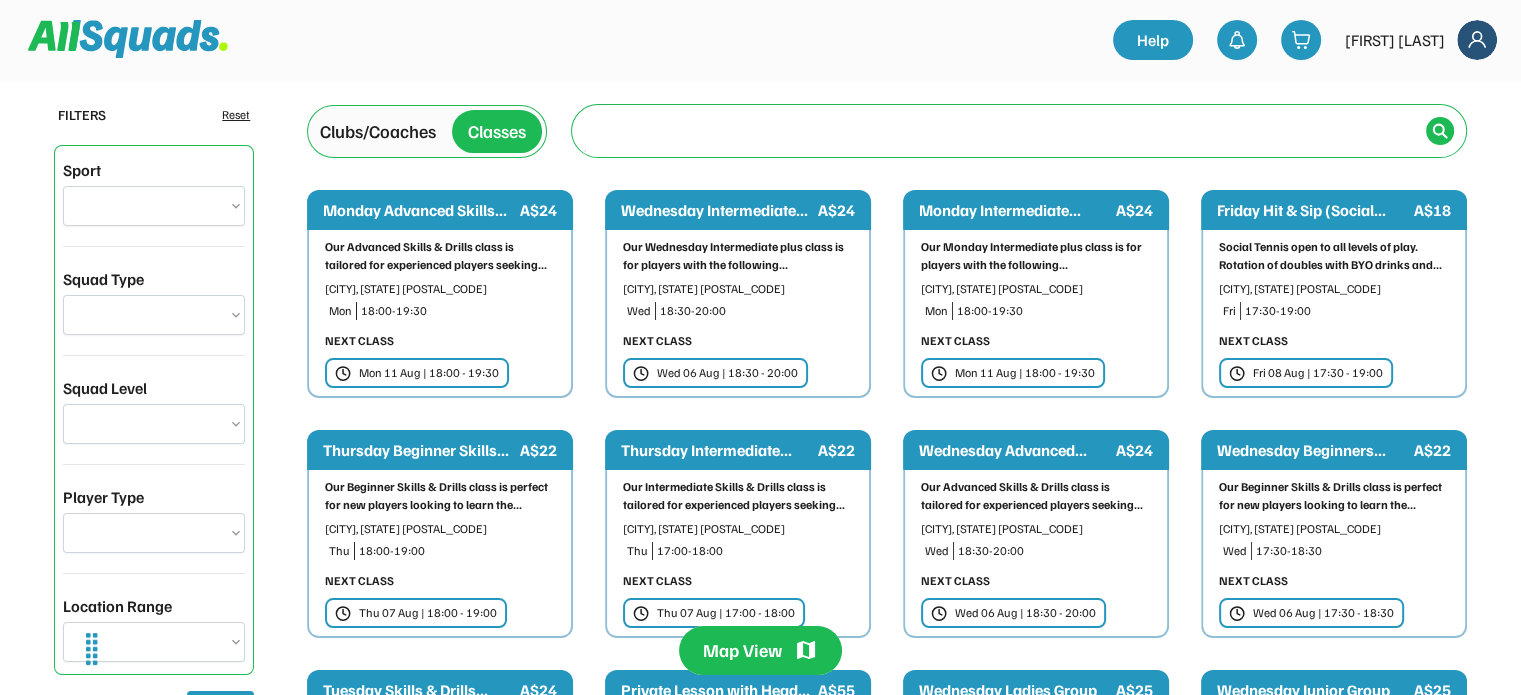 click at bounding box center [1001, 130] 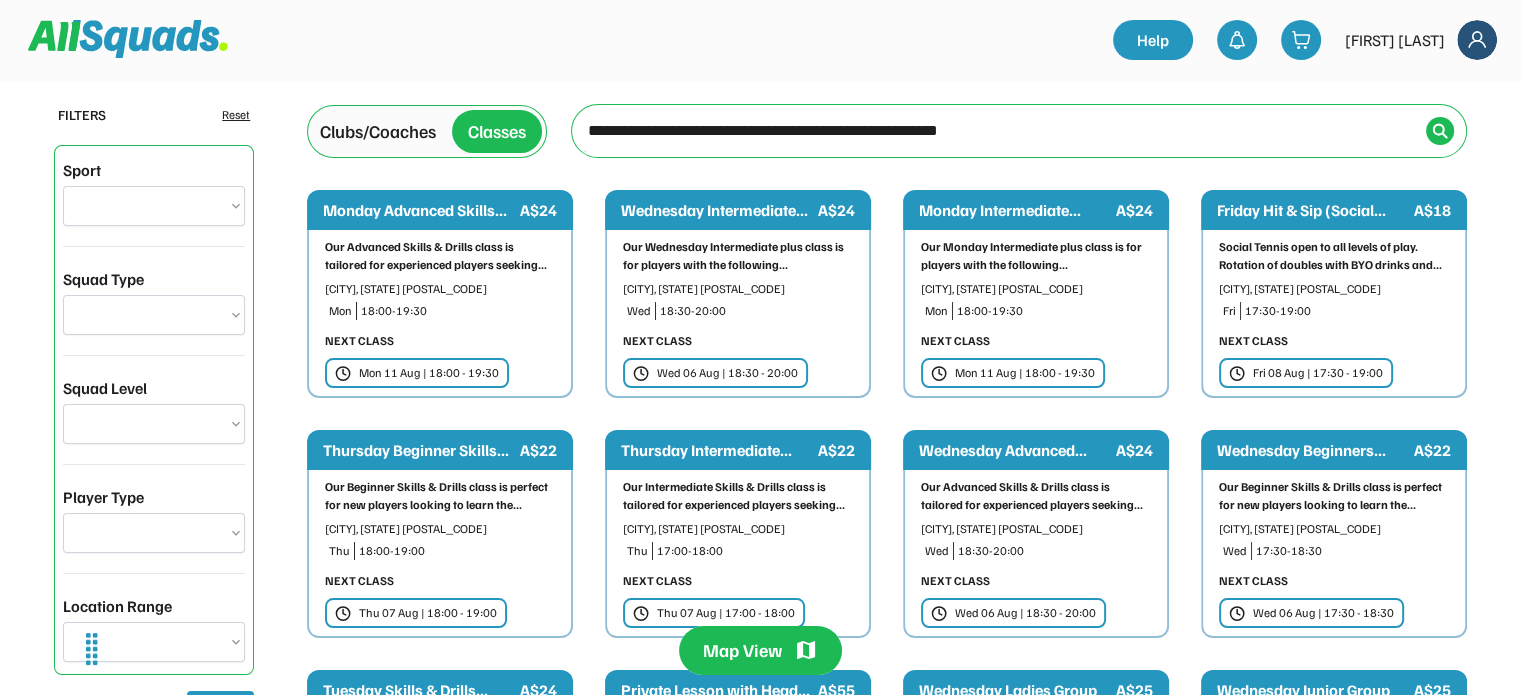 type on "**********" 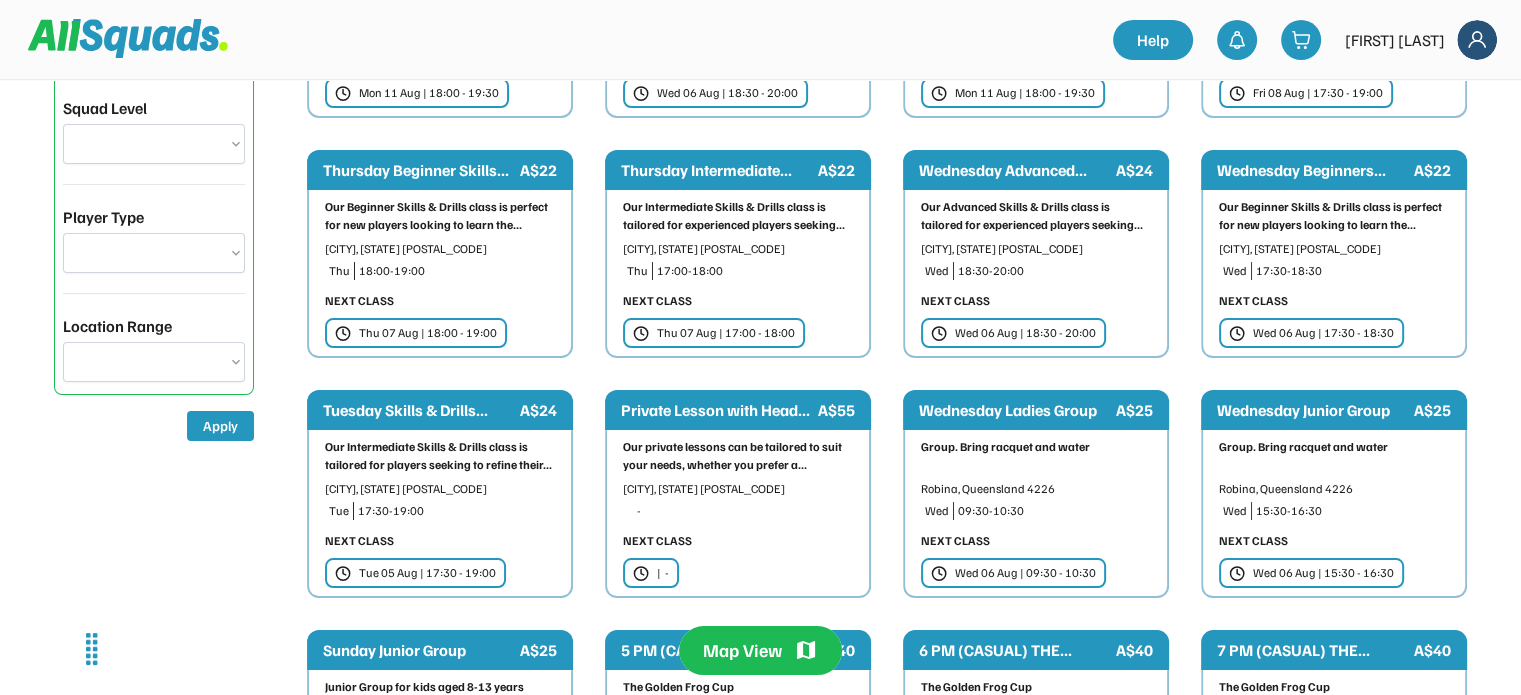 scroll, scrollTop: 308, scrollLeft: 0, axis: vertical 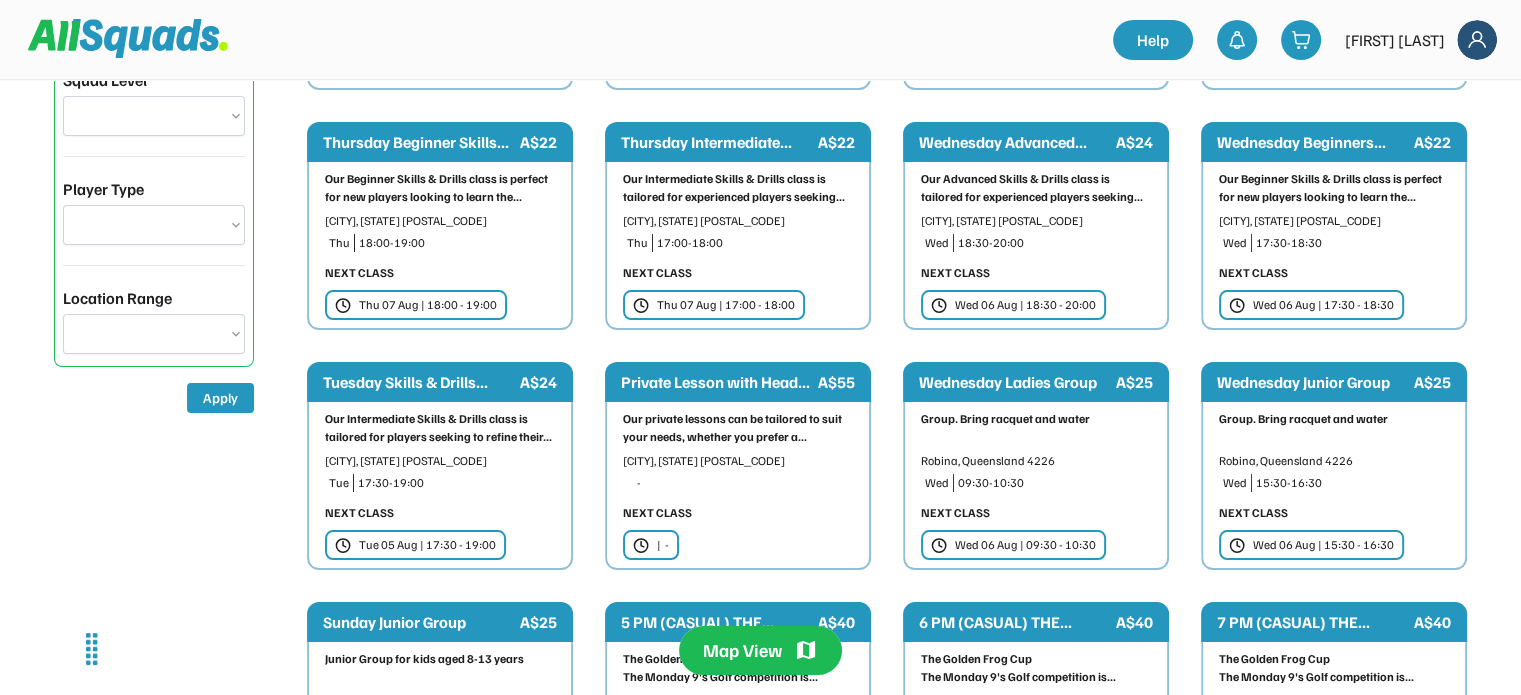 click on "Wed 06 Aug | 17:30 - 18:30" at bounding box center (1323, 305) 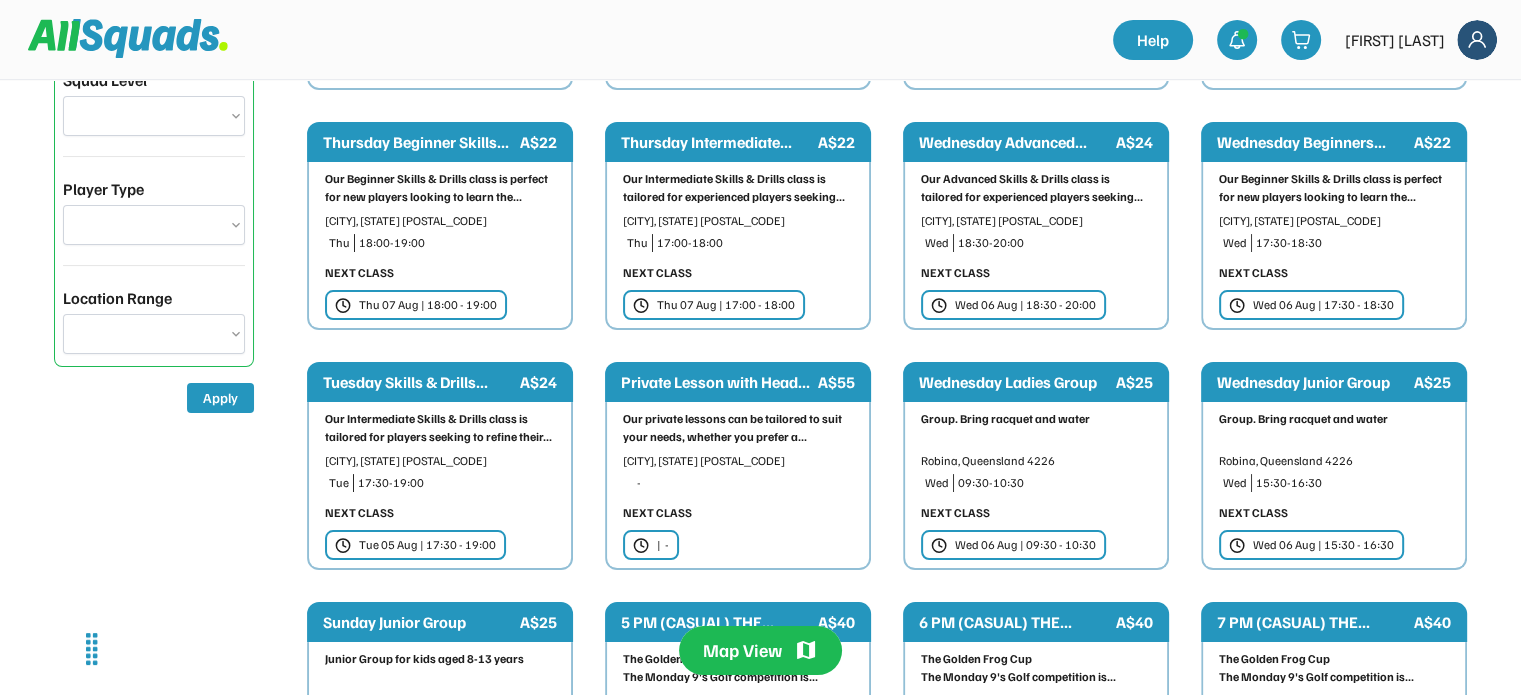 scroll, scrollTop: 0, scrollLeft: 0, axis: both 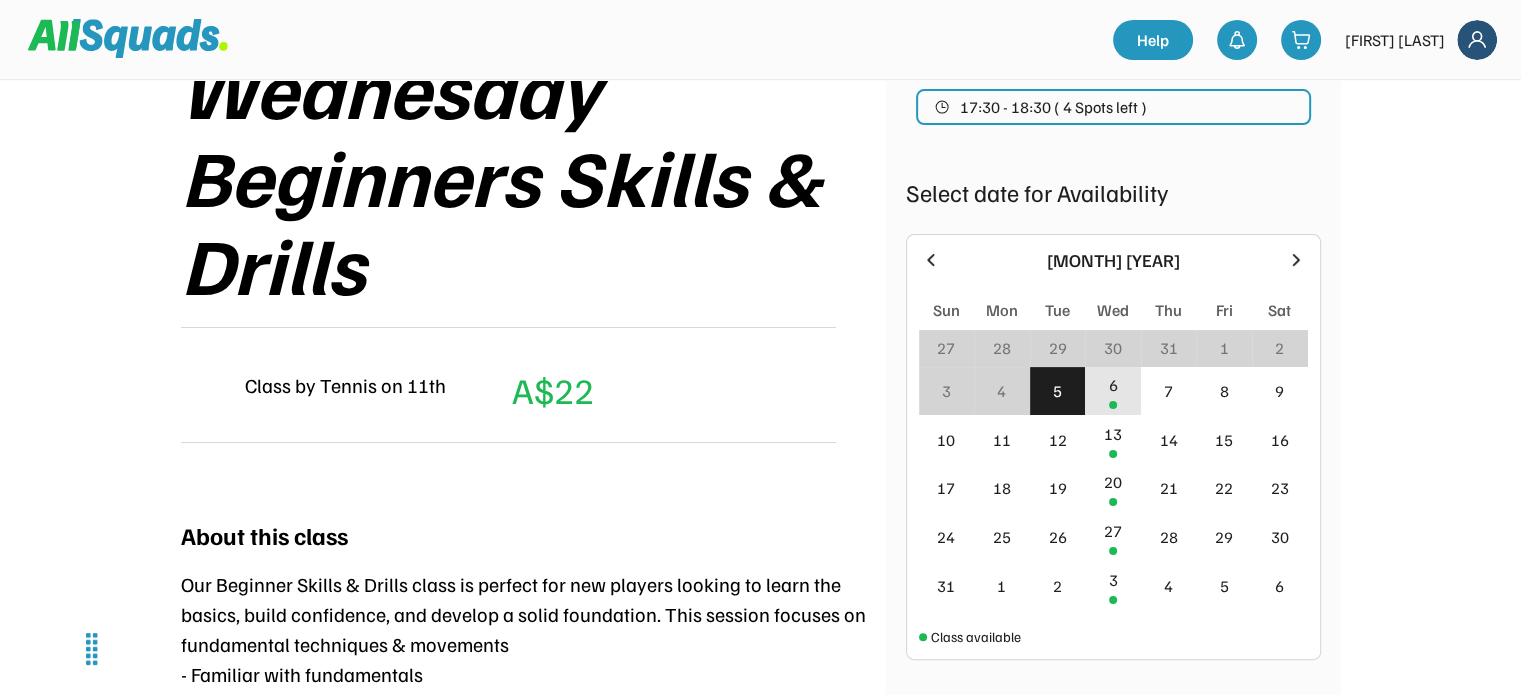 click on "6" at bounding box center (1112, 385) 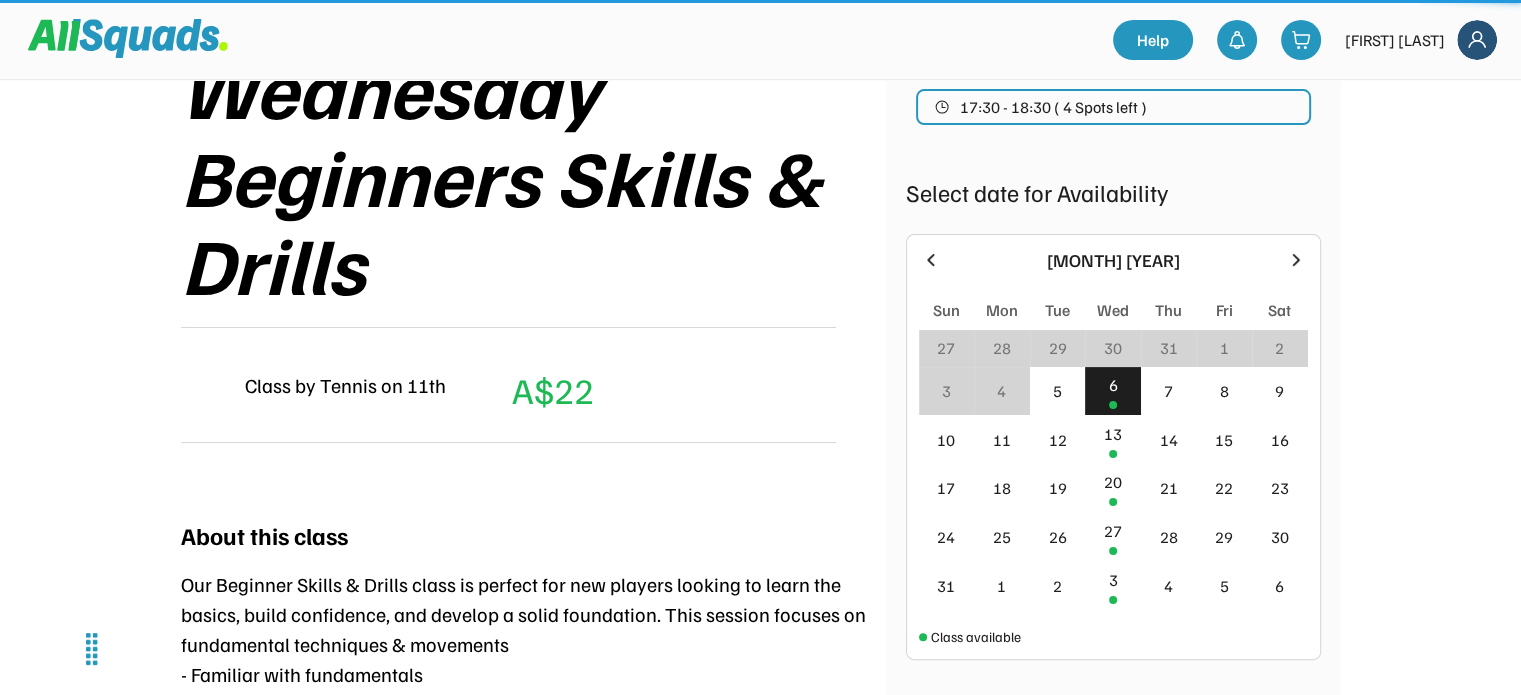 click on "6" at bounding box center [1112, 385] 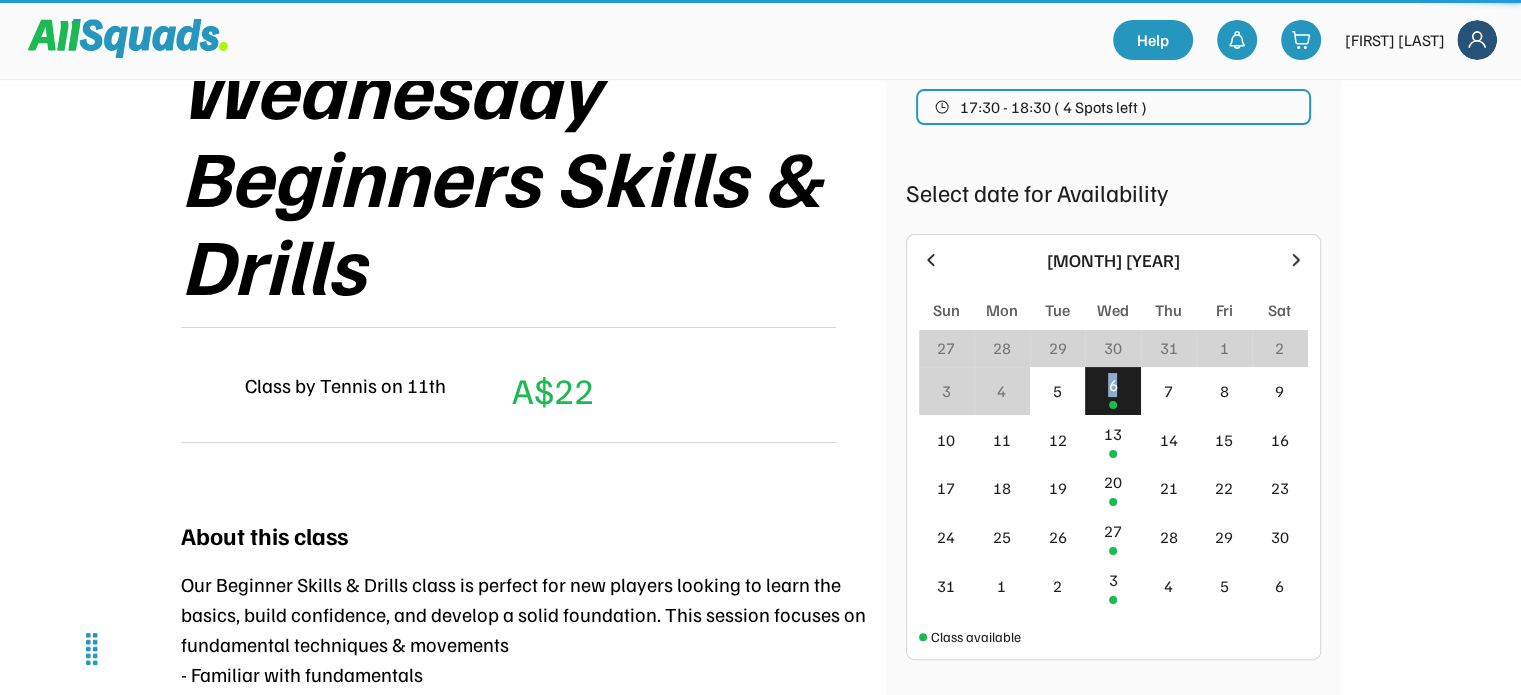 click on "6" at bounding box center [1112, 385] 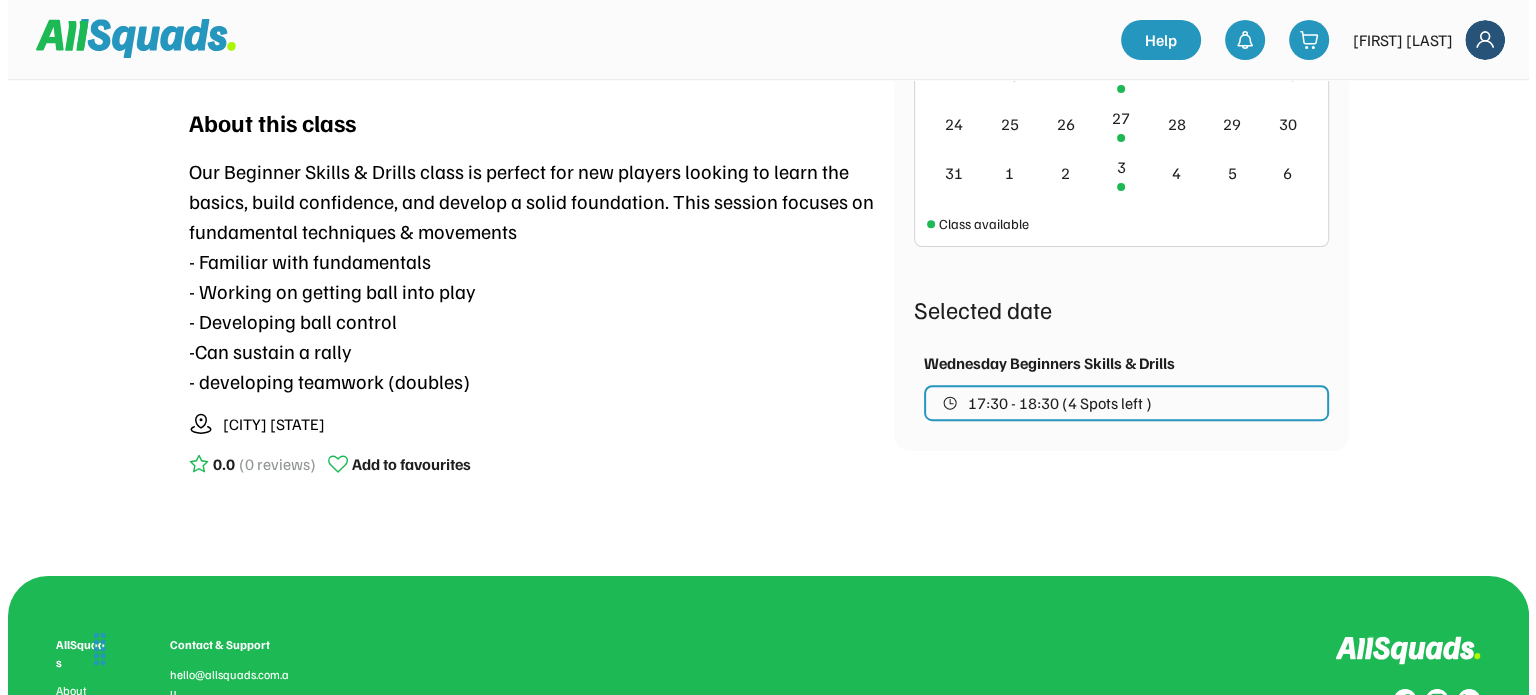 scroll, scrollTop: 759, scrollLeft: 0, axis: vertical 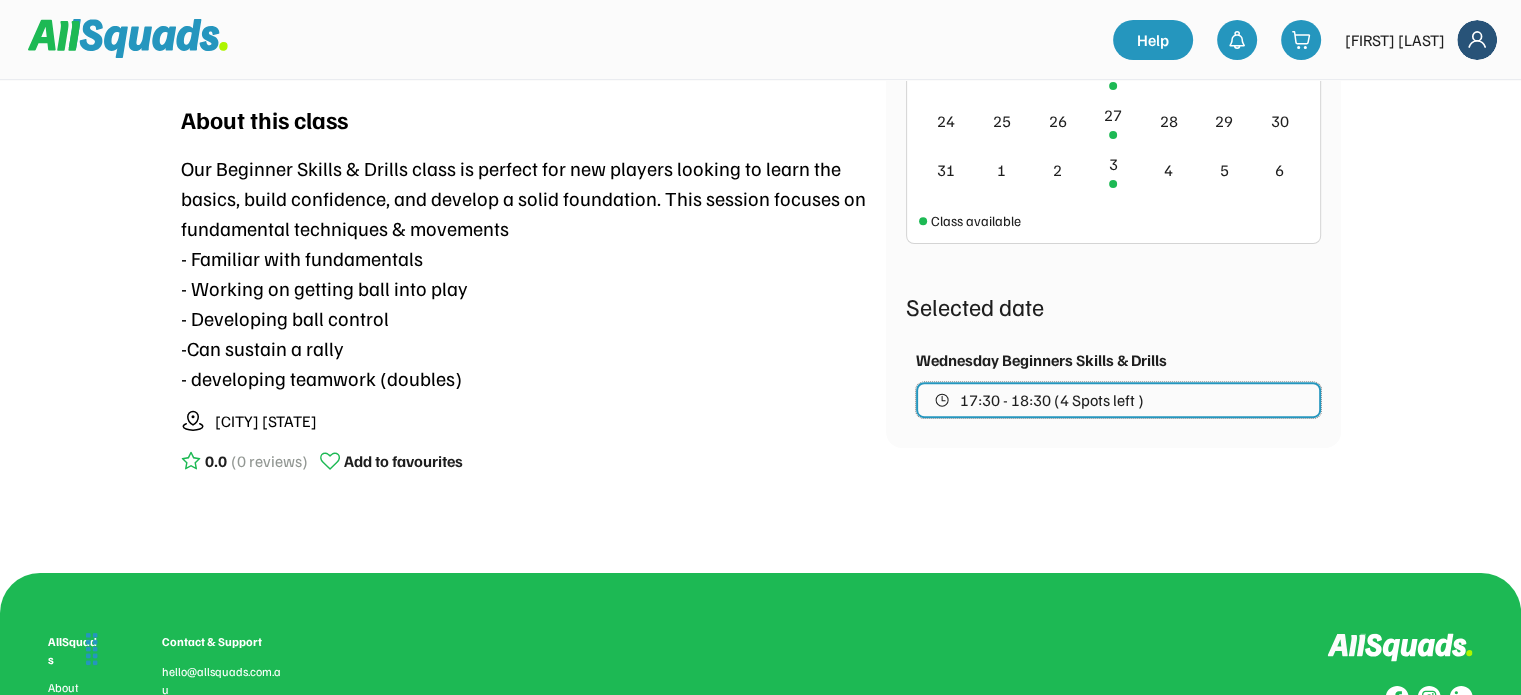 click on "17:30 - 18:30 (4 Spots left )" at bounding box center (1118, 400) 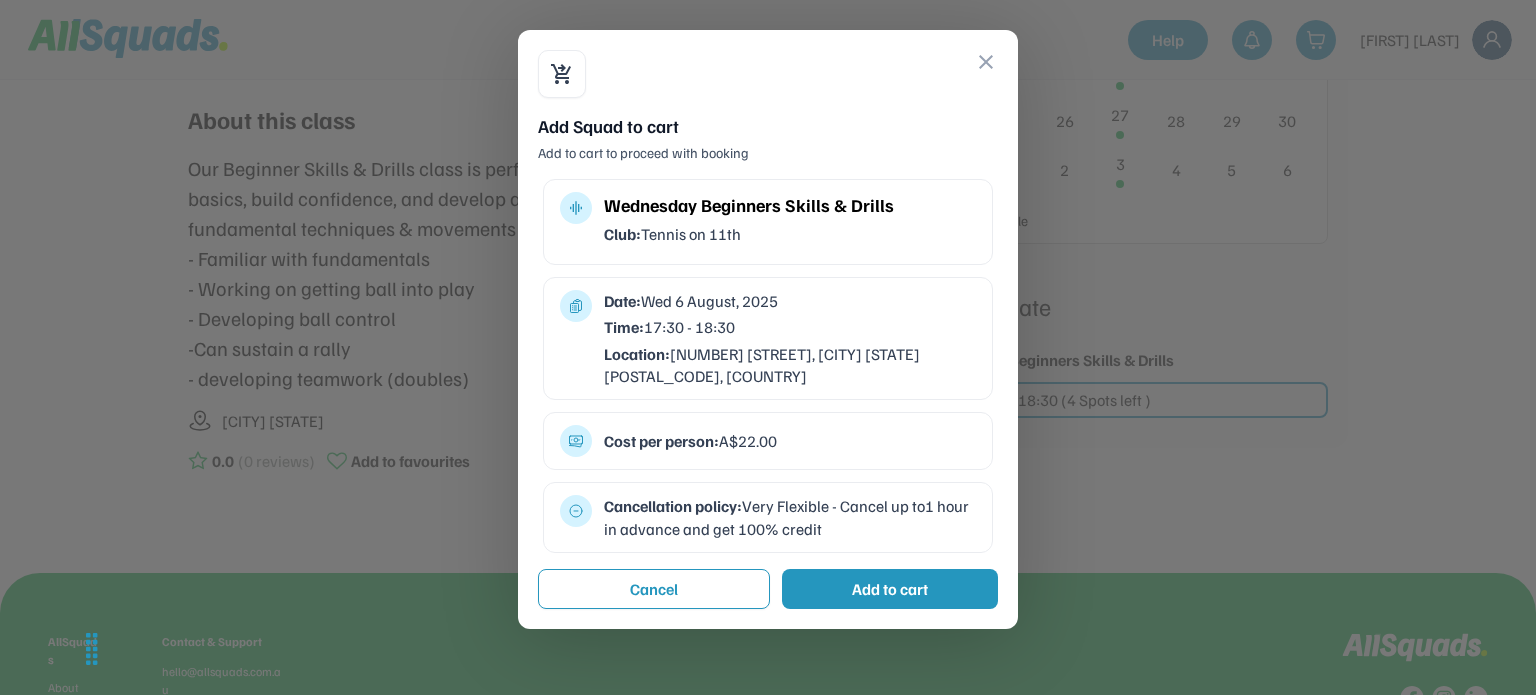 click on "Add to cart" at bounding box center [890, 589] 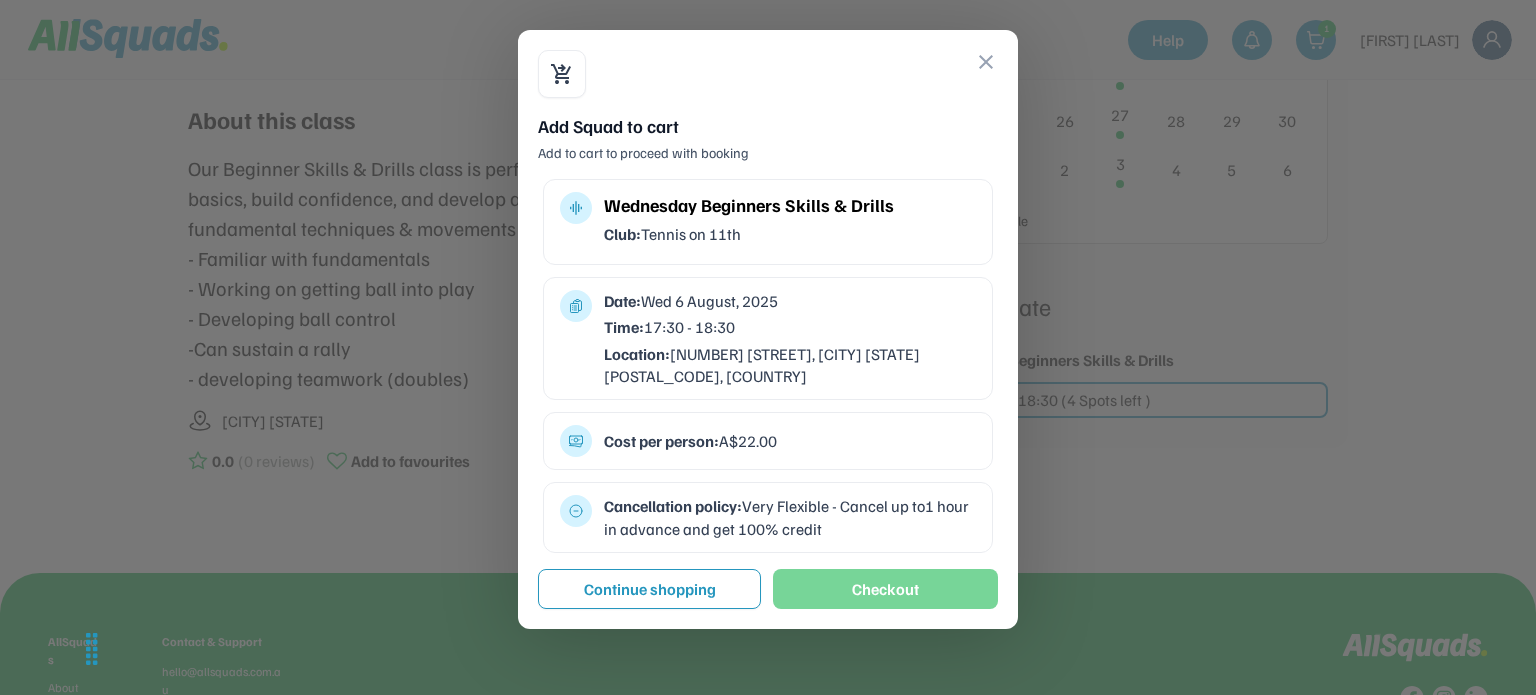 click on "Checkout" at bounding box center (885, 589) 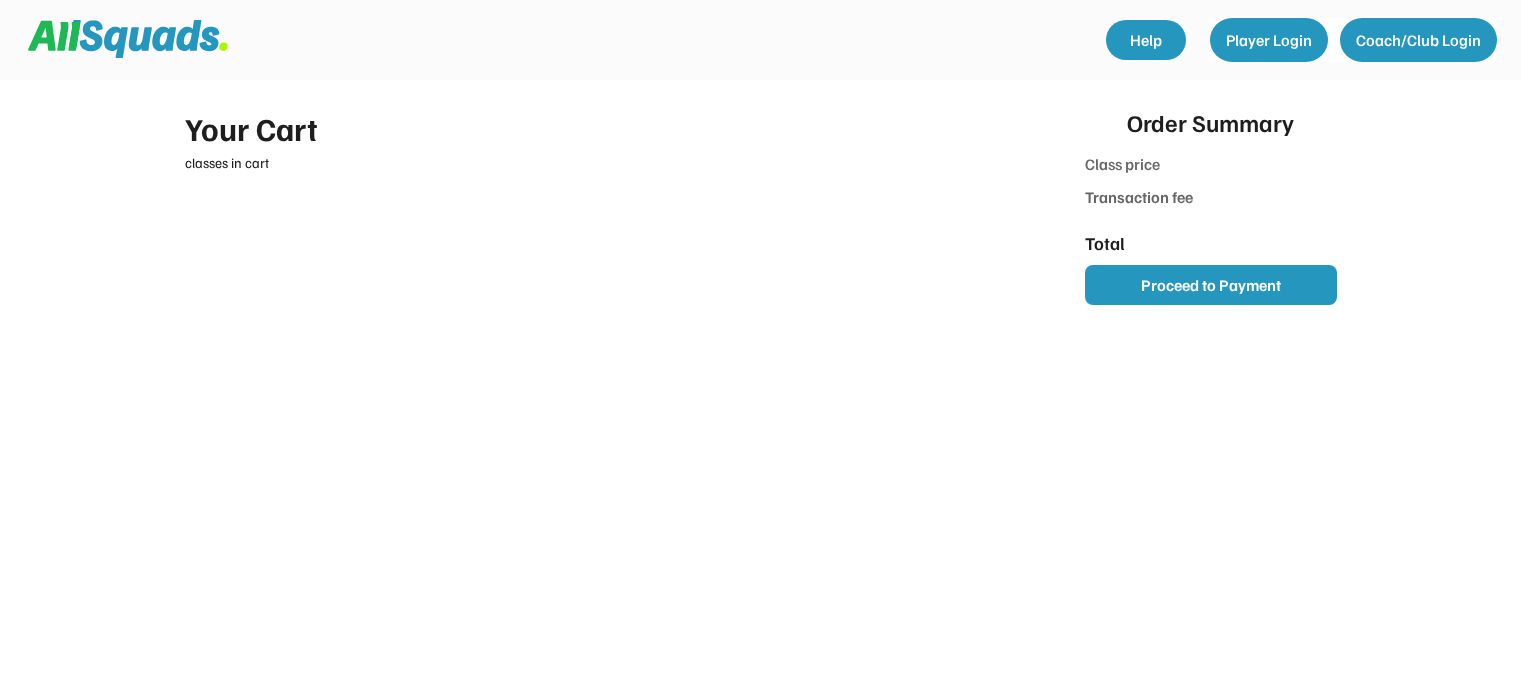scroll, scrollTop: 0, scrollLeft: 0, axis: both 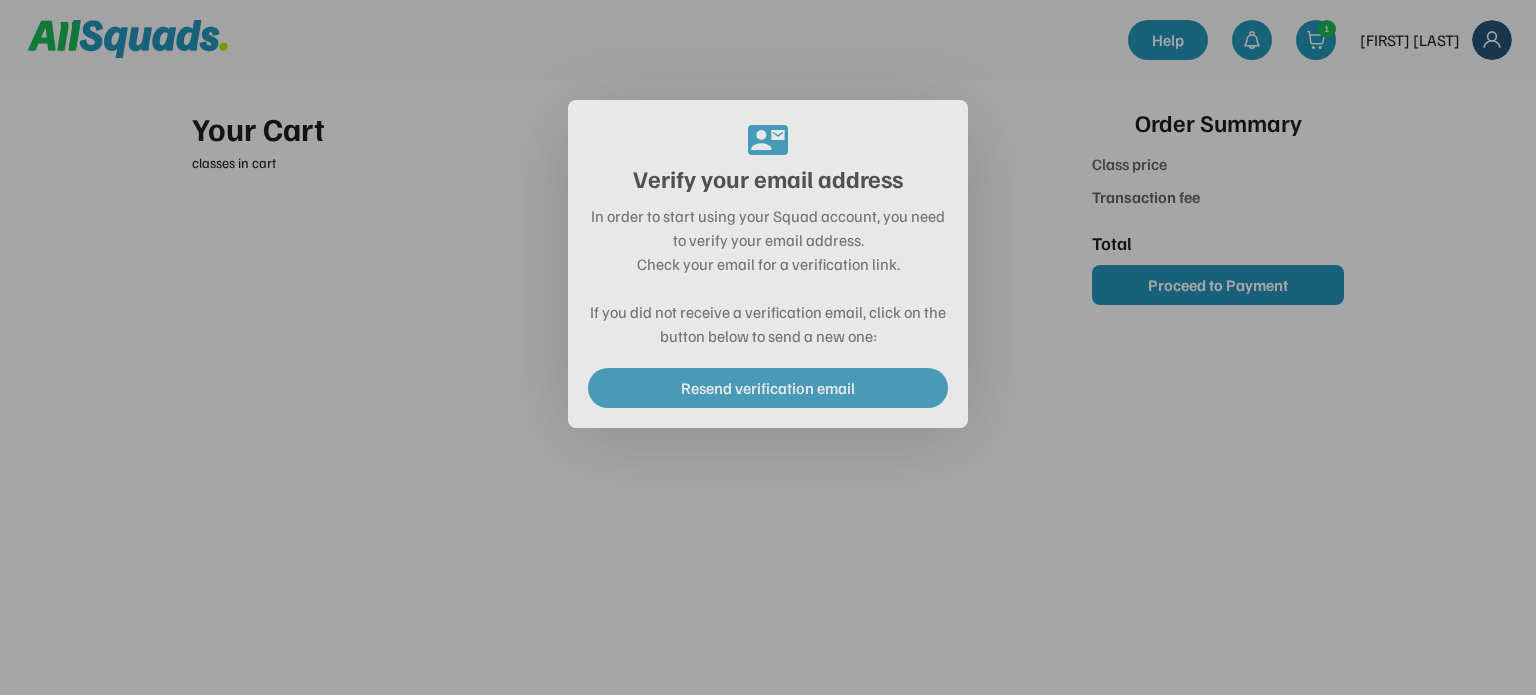 type on "*******" 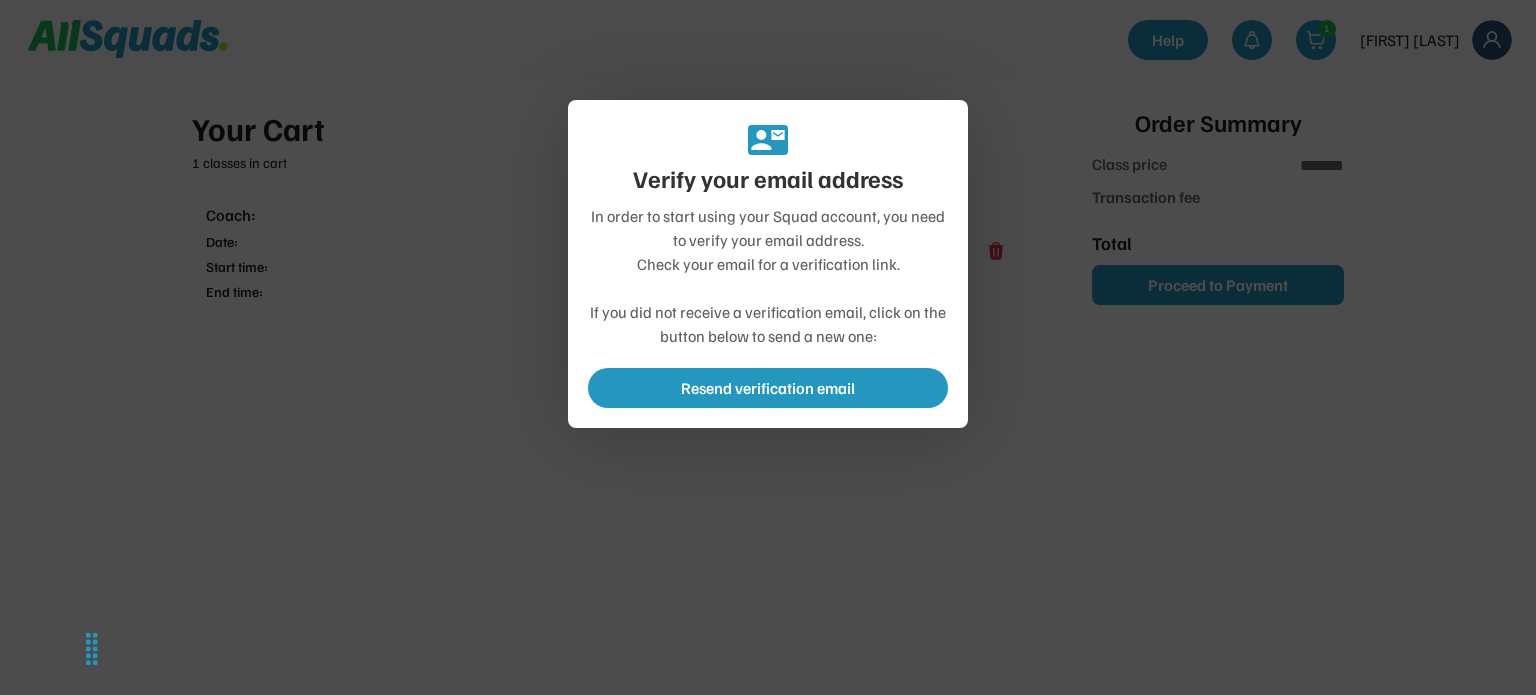 type on "******" 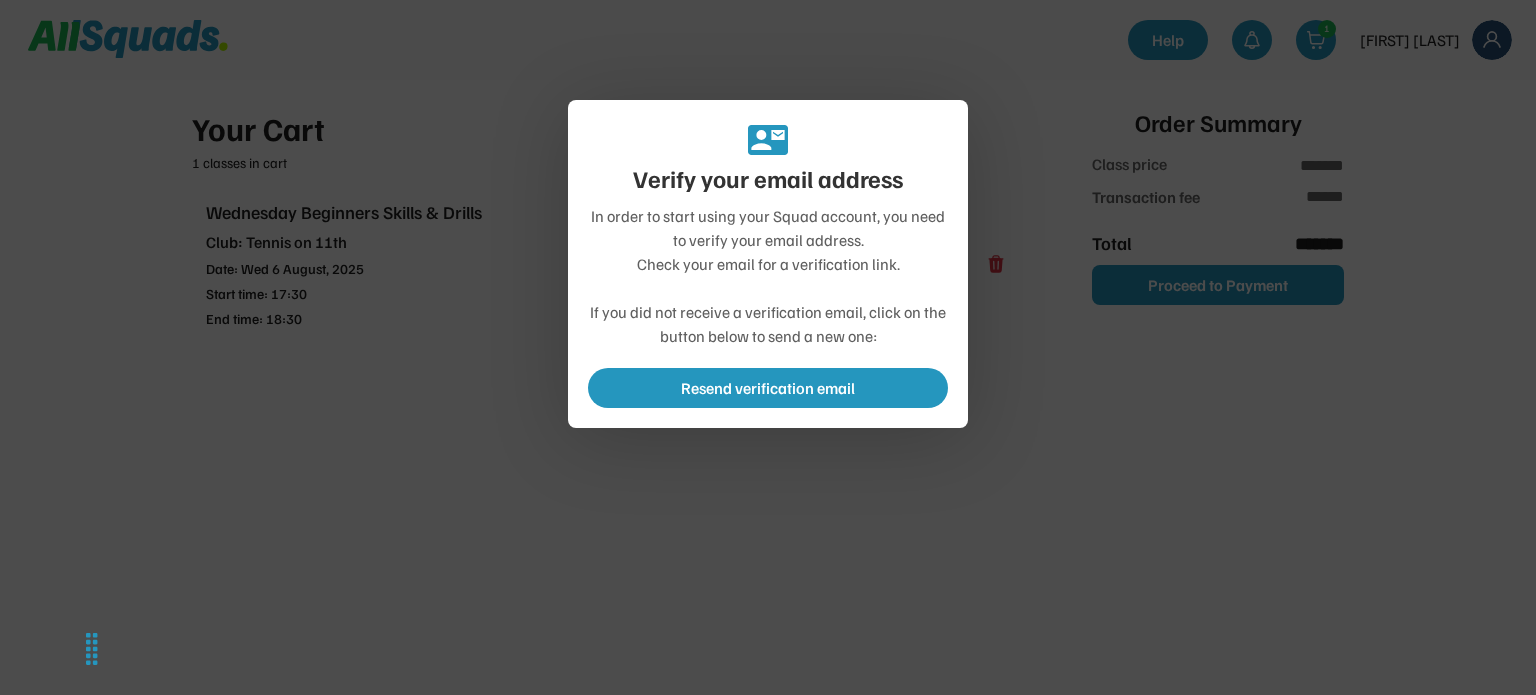 type on "**********" 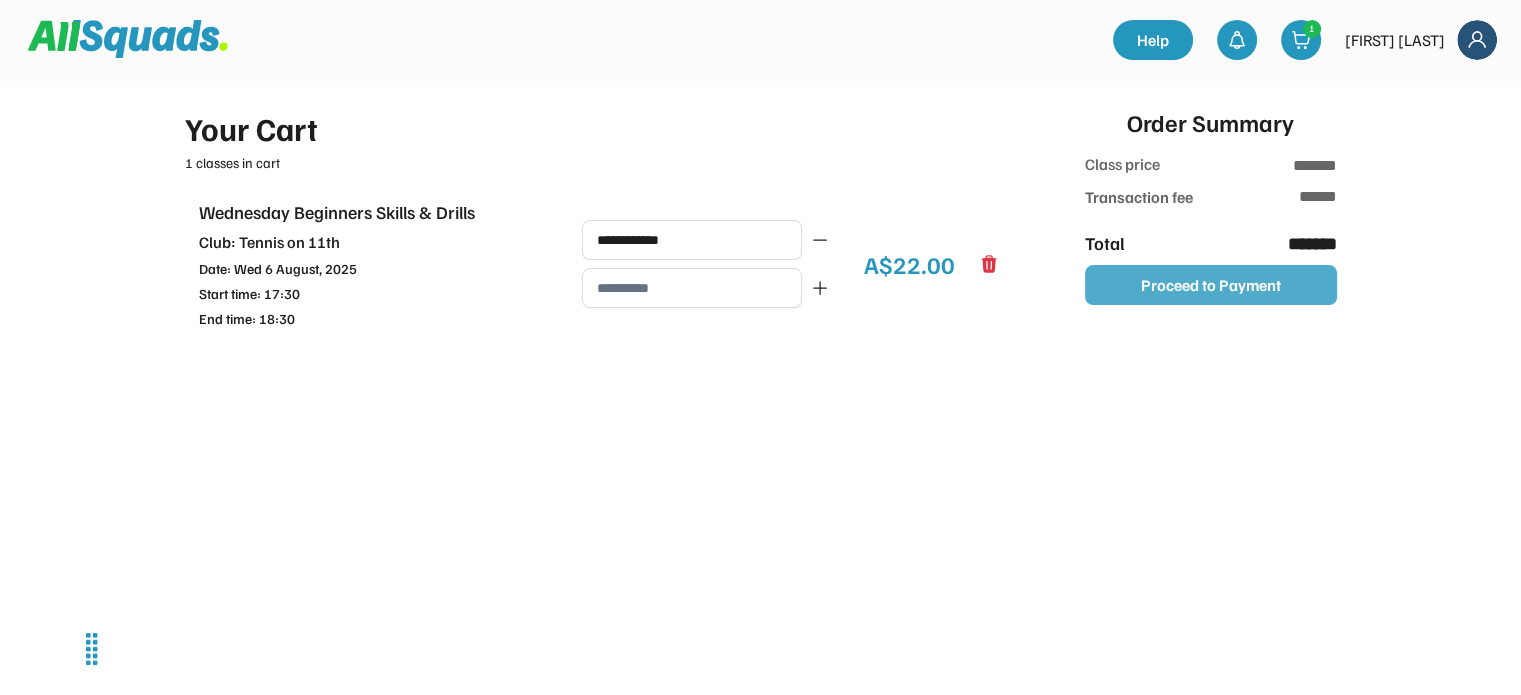 click on "Proceed to Payment" at bounding box center (1211, 285) 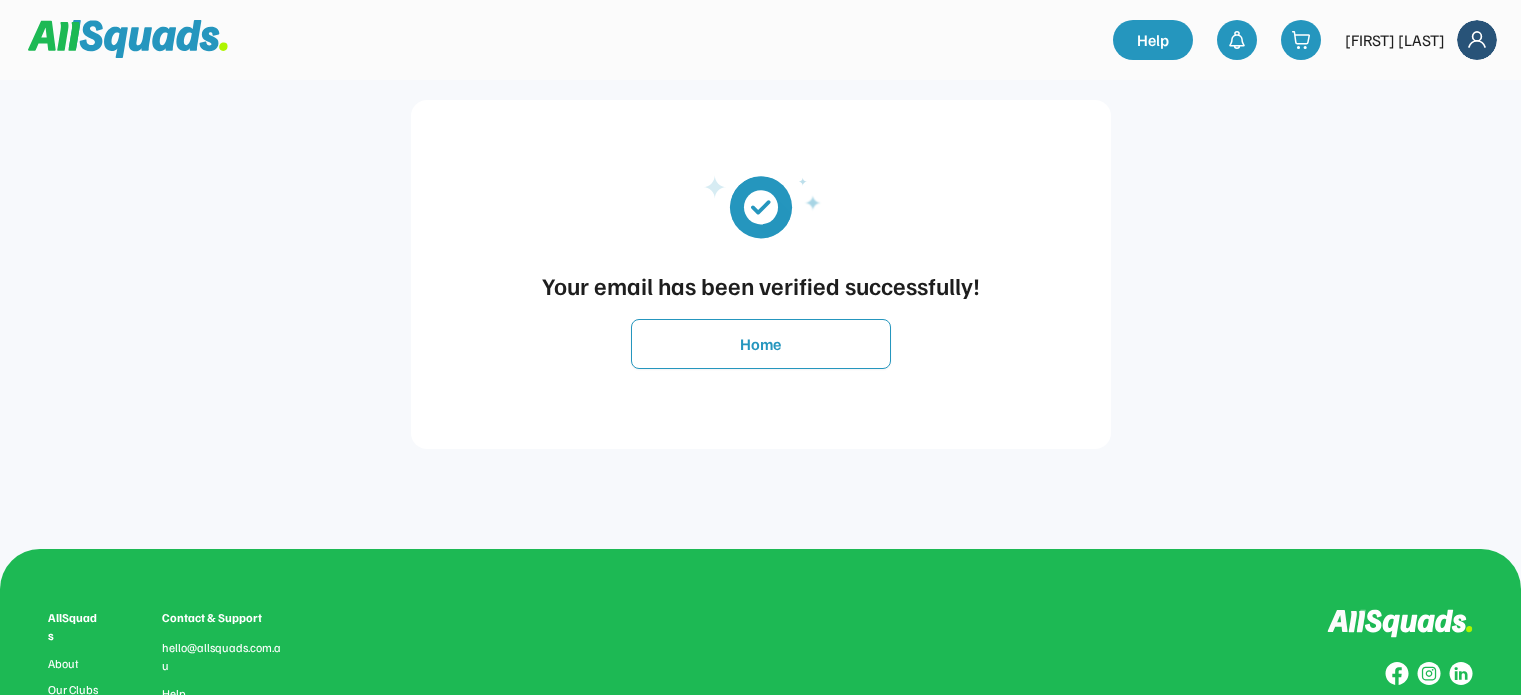 scroll, scrollTop: 0, scrollLeft: 0, axis: both 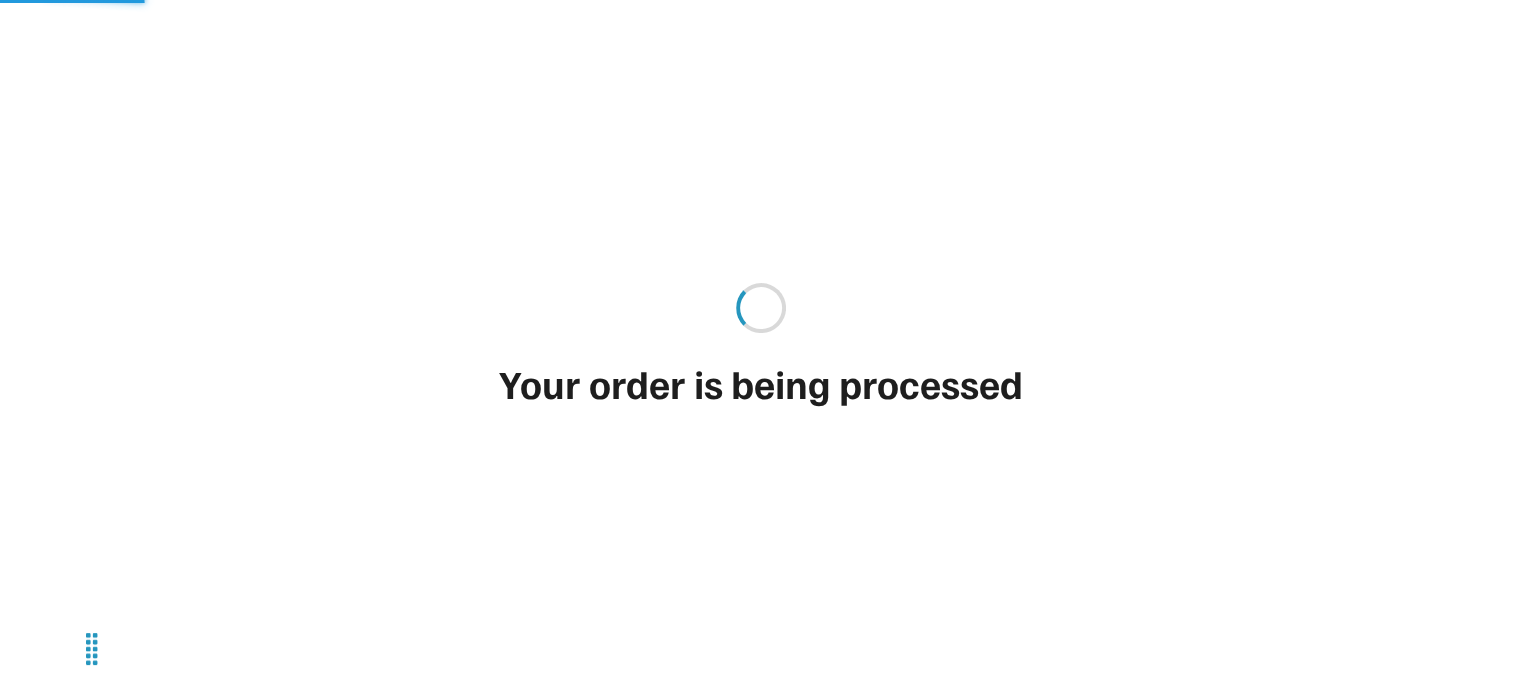 type on "*******" 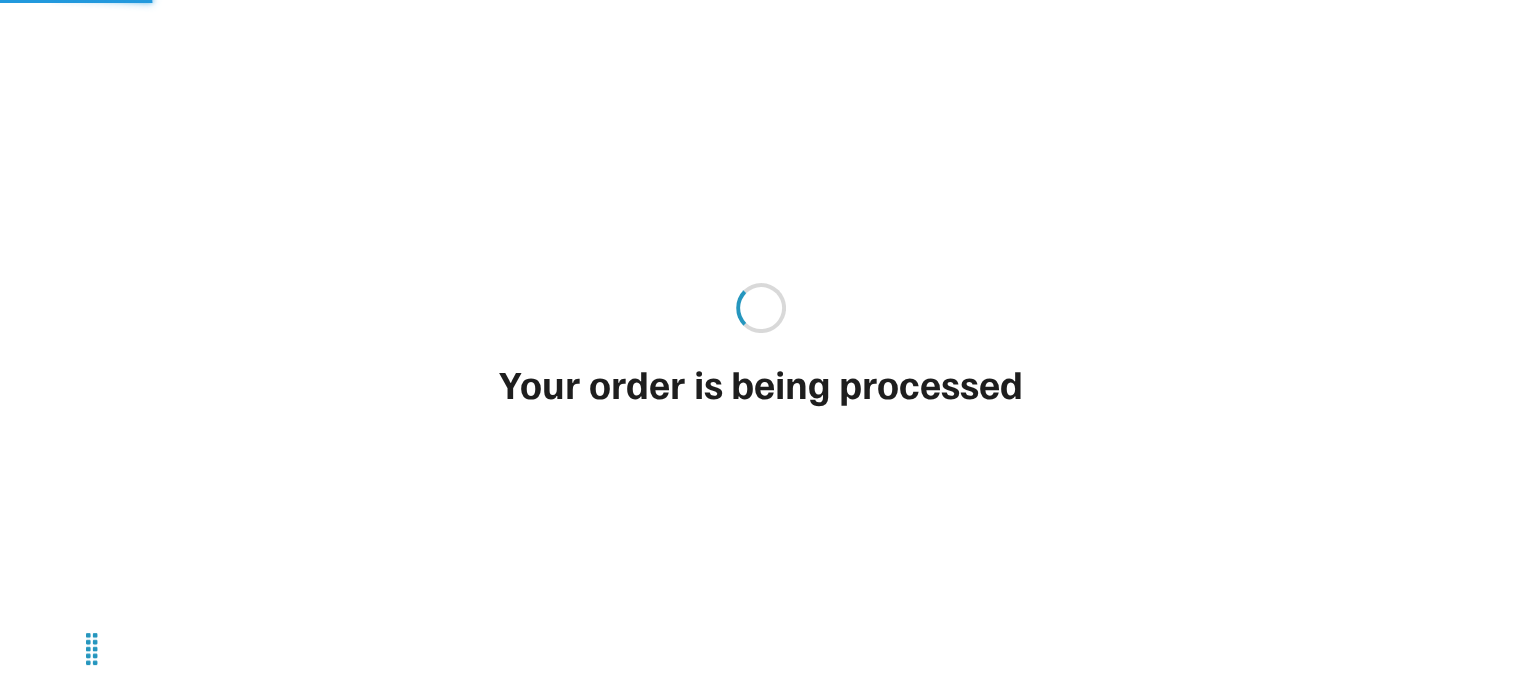 type on "******" 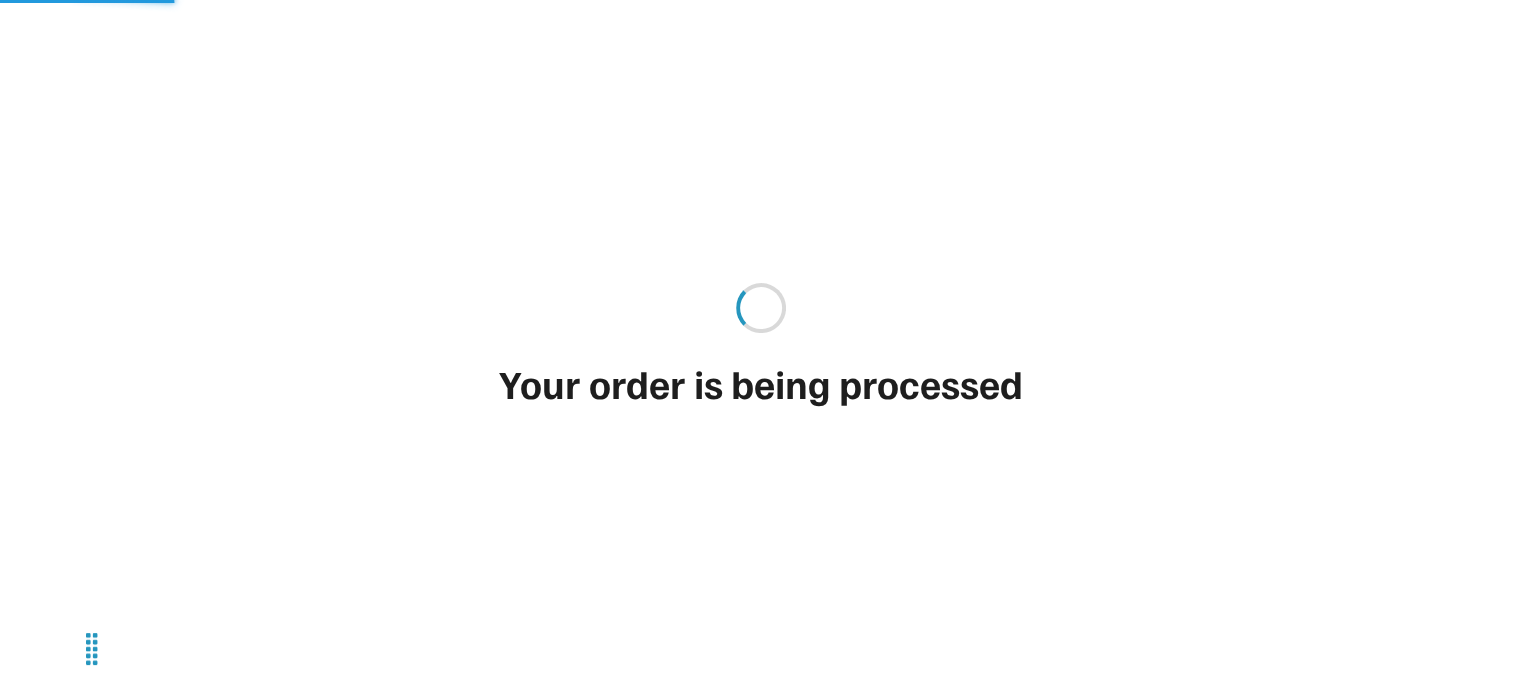 type on "**********" 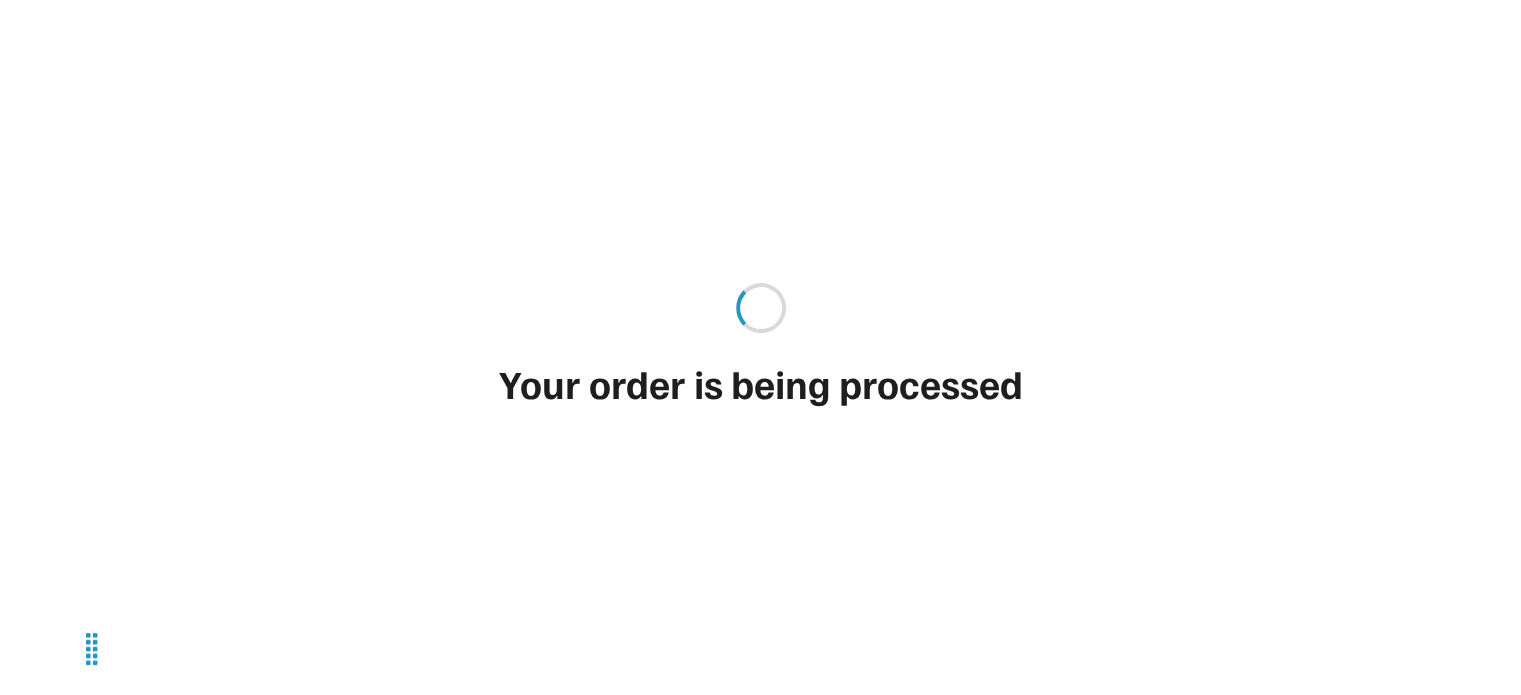 type on "**" 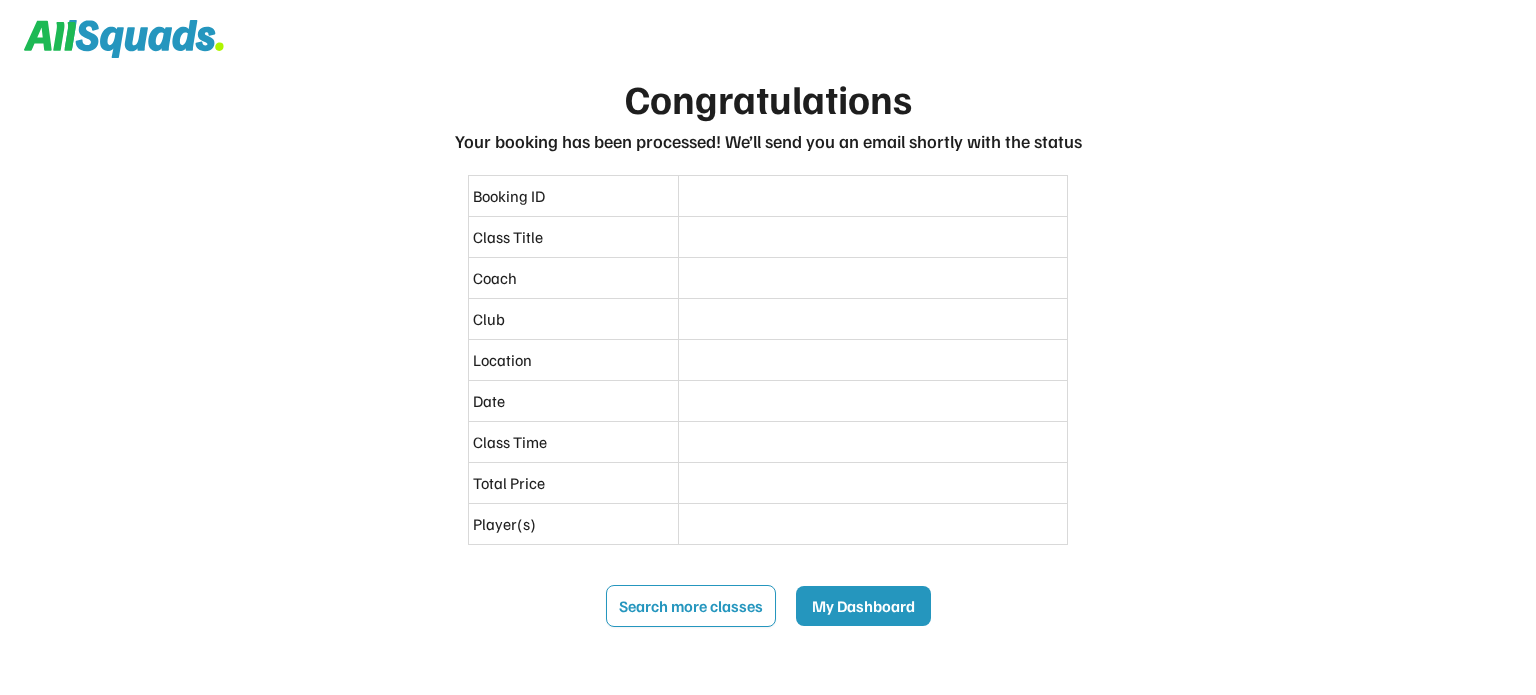 scroll, scrollTop: 0, scrollLeft: 0, axis: both 